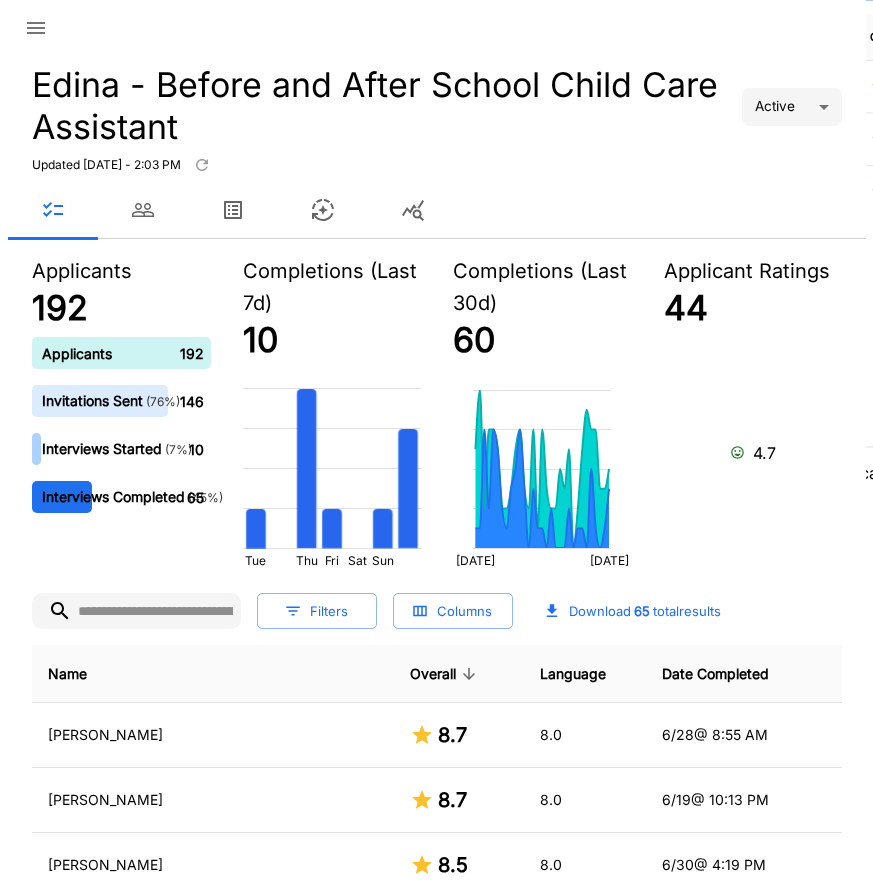 scroll, scrollTop: 0, scrollLeft: 0, axis: both 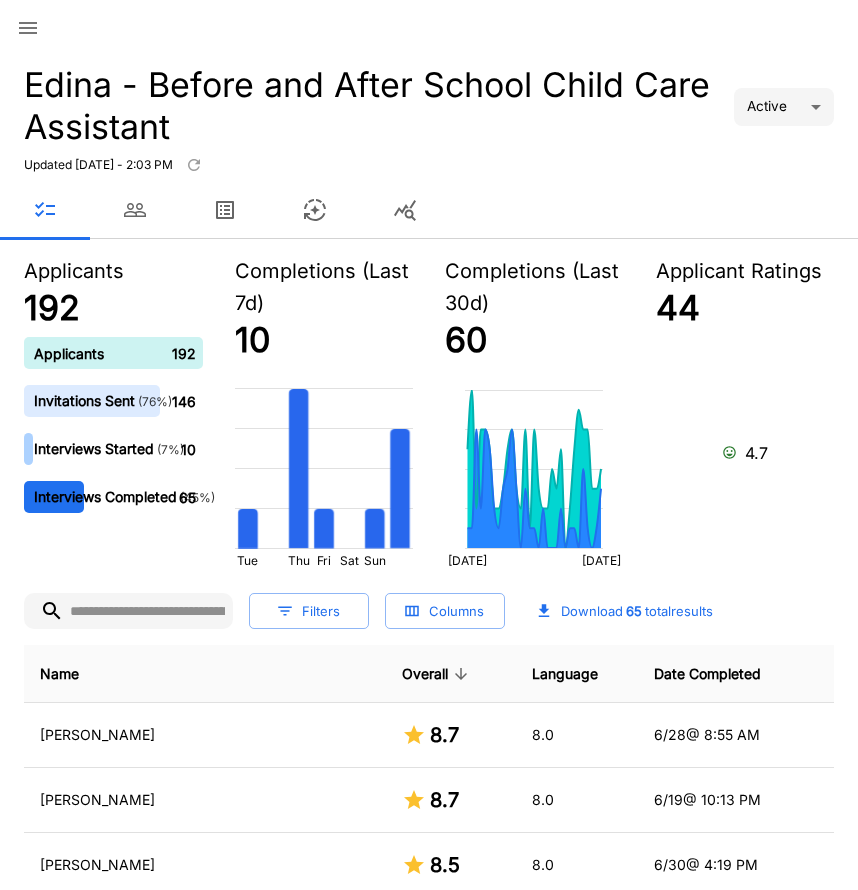 click 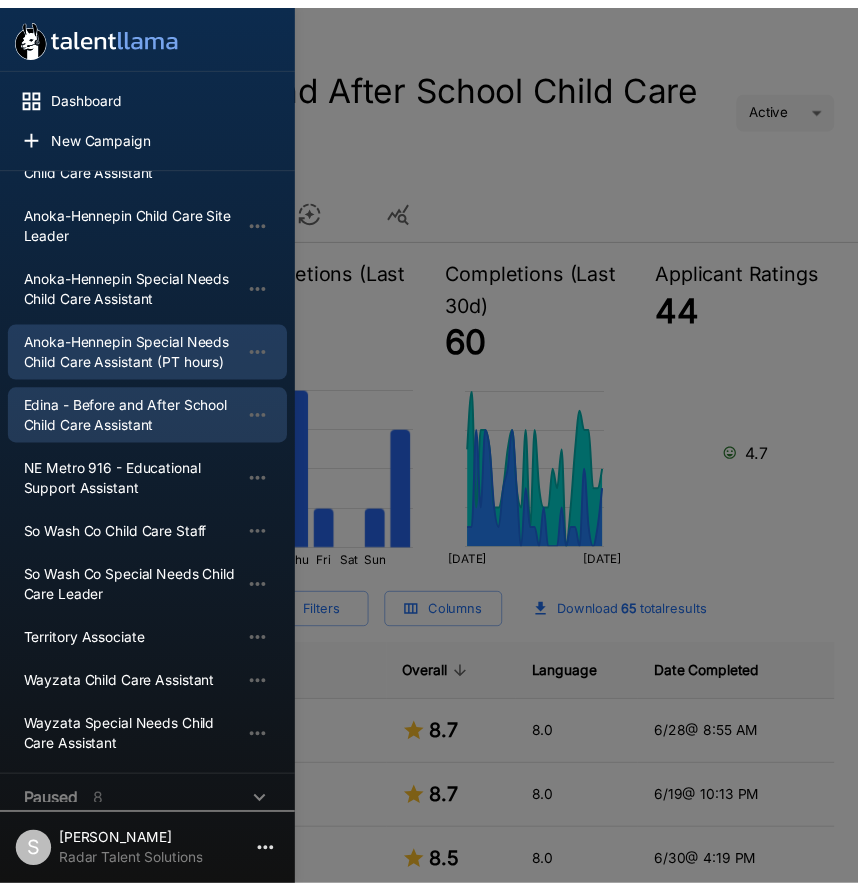 scroll, scrollTop: 300, scrollLeft: 0, axis: vertical 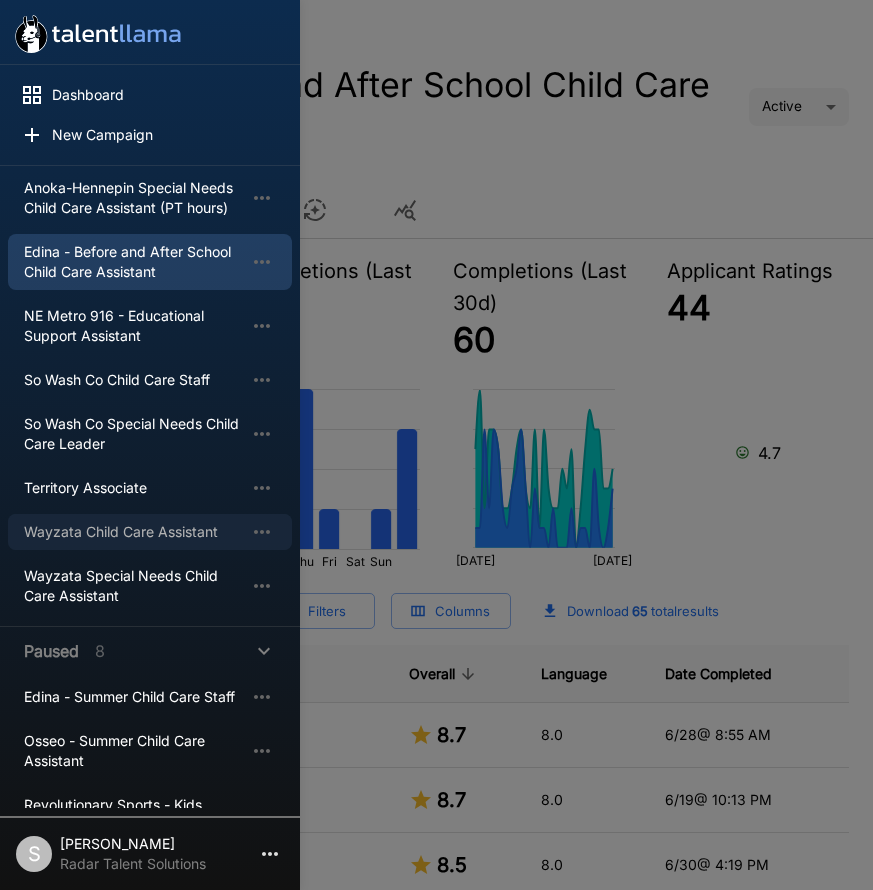 click on "Wayzata Child Care Assistant" at bounding box center (134, 532) 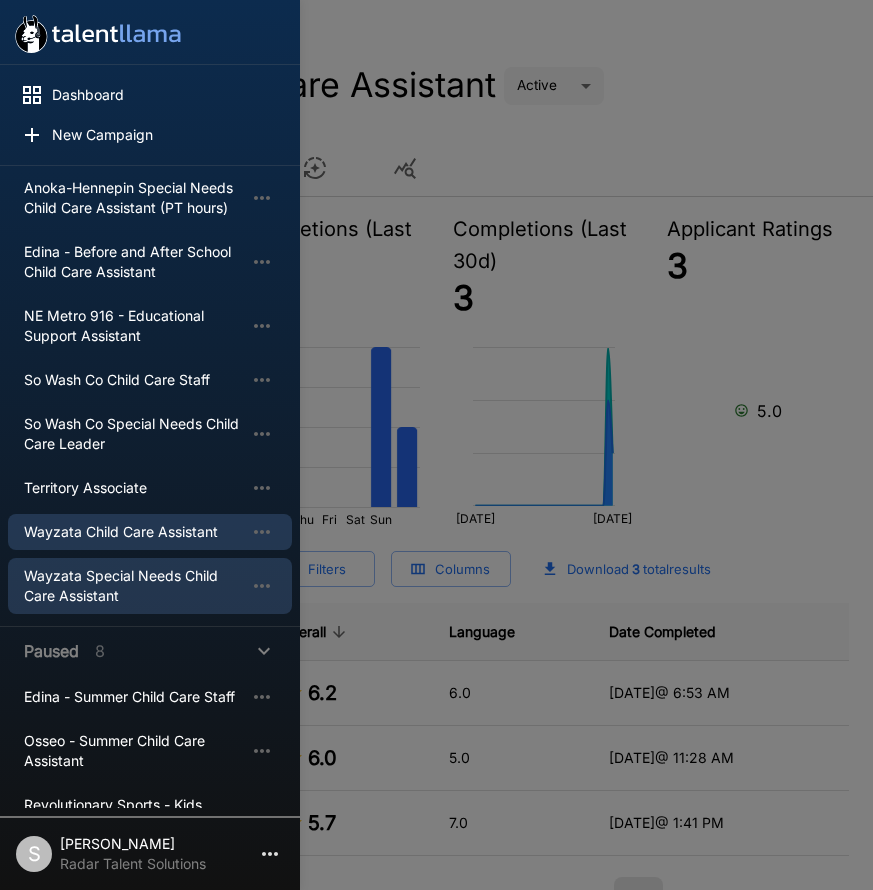 click on "Wayzata Special Needs Child Care Assistant" at bounding box center [134, 586] 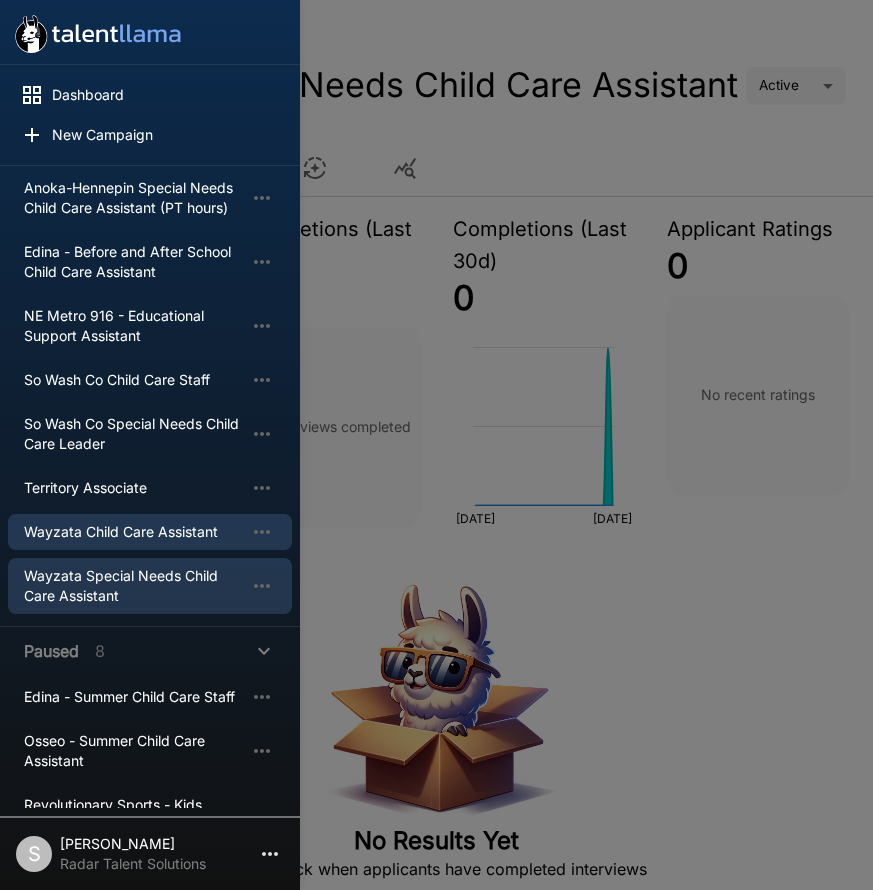 click on "Wayzata Child Care Assistant" at bounding box center [134, 532] 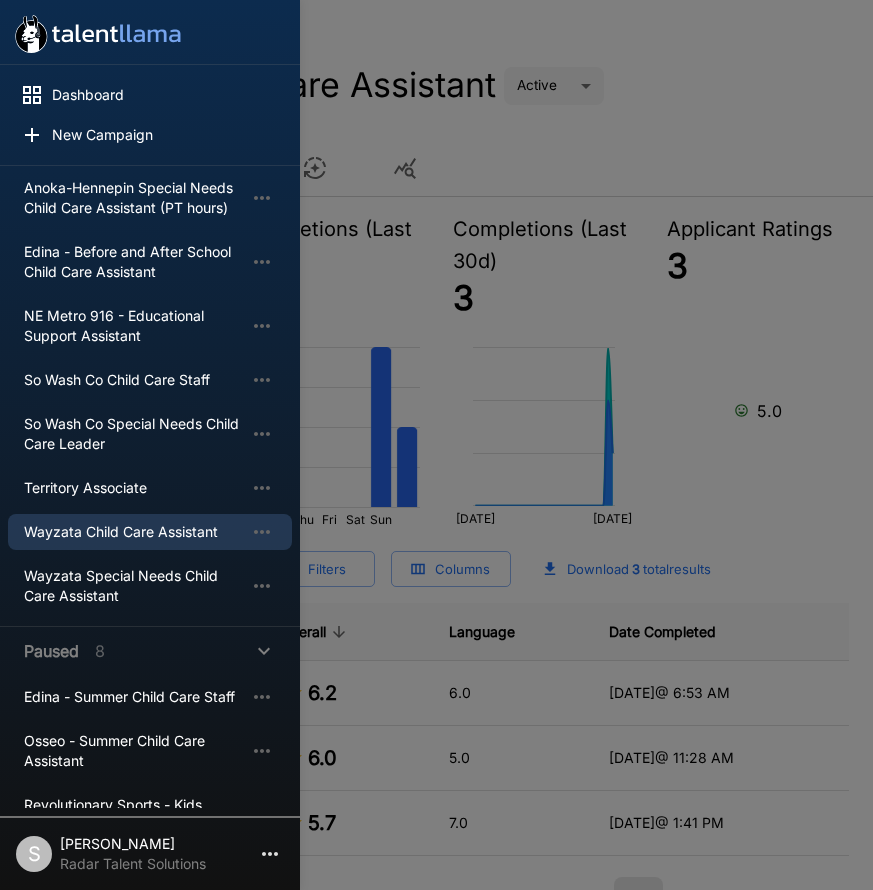 click at bounding box center (436, 445) 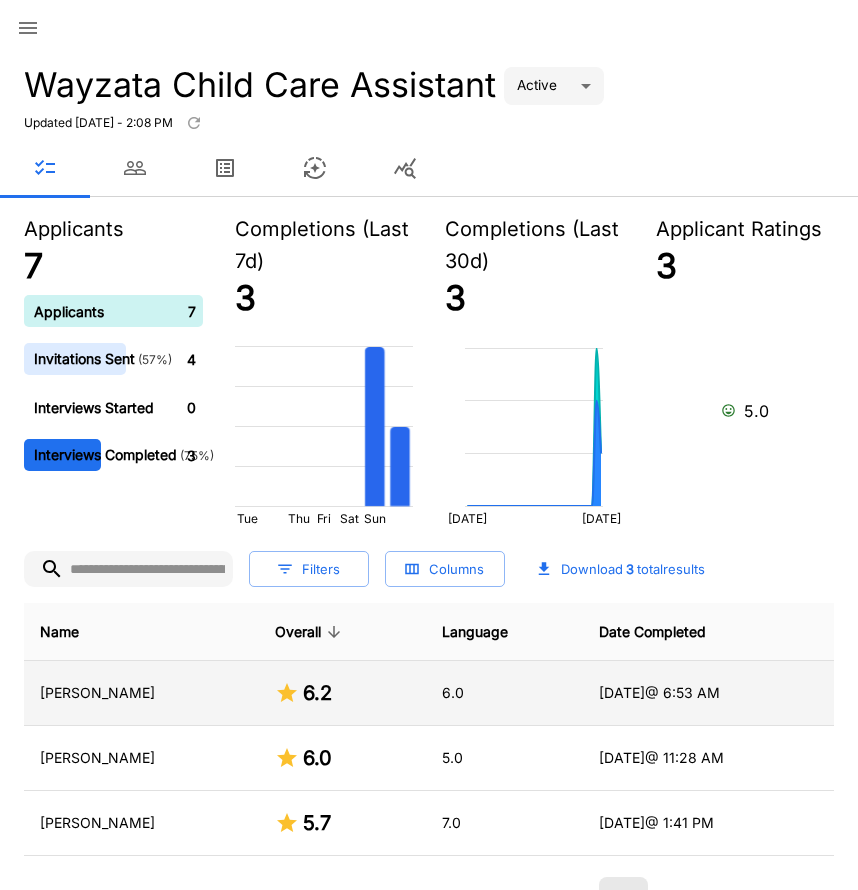 click on "[PERSON_NAME]" at bounding box center [141, 693] 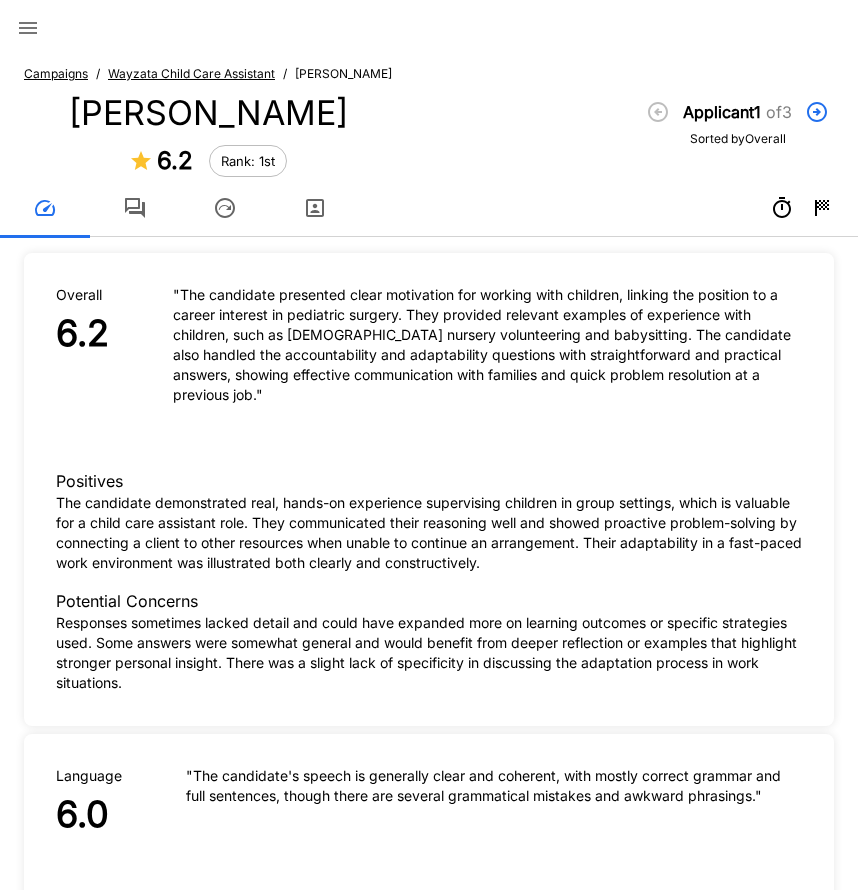 click 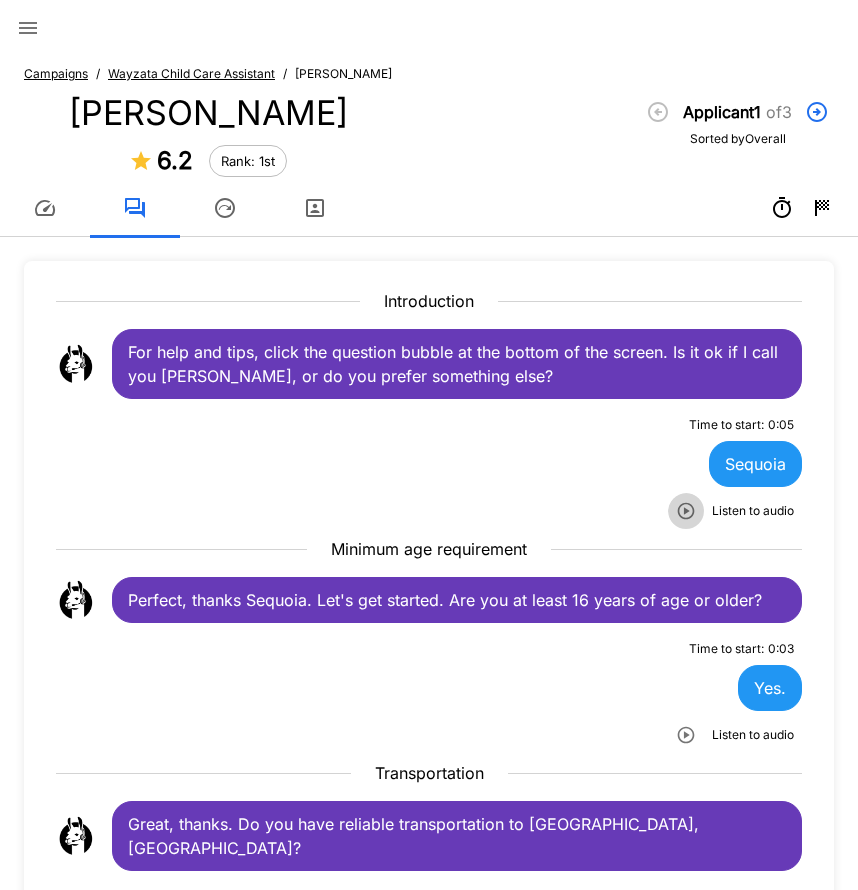 click at bounding box center (686, 511) 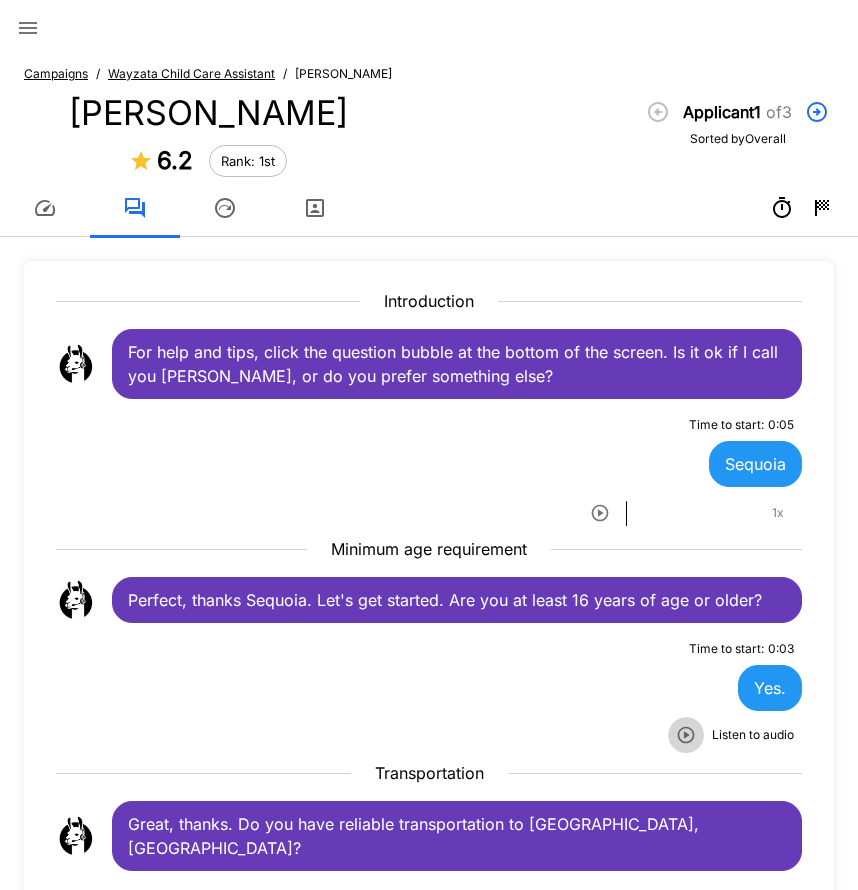 click 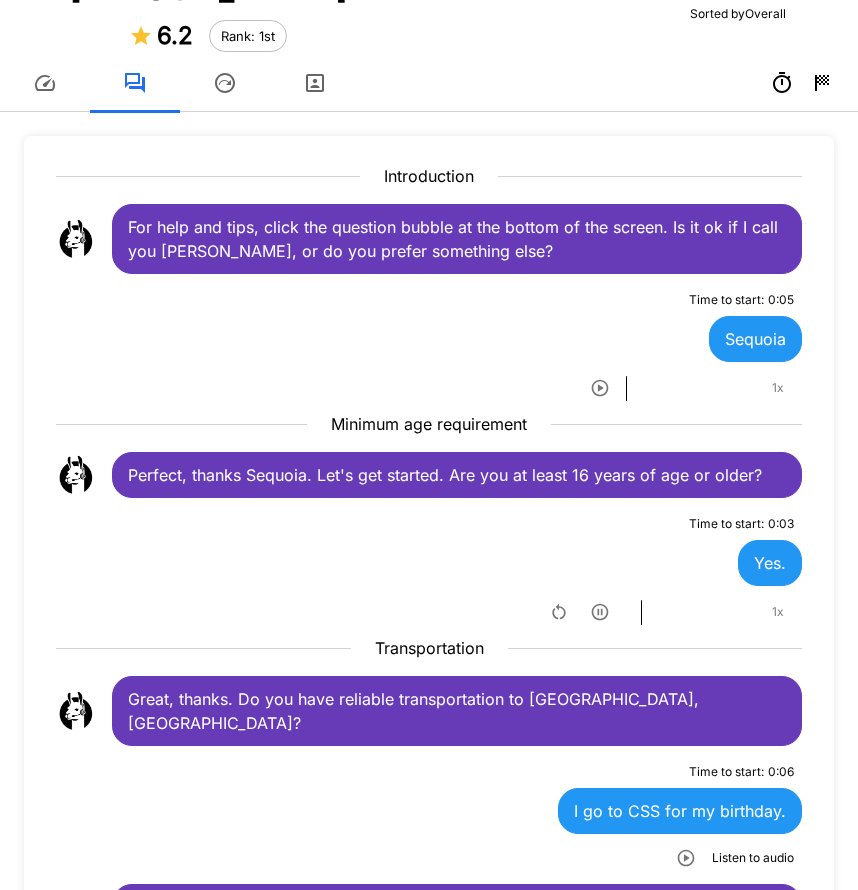scroll, scrollTop: 500, scrollLeft: 0, axis: vertical 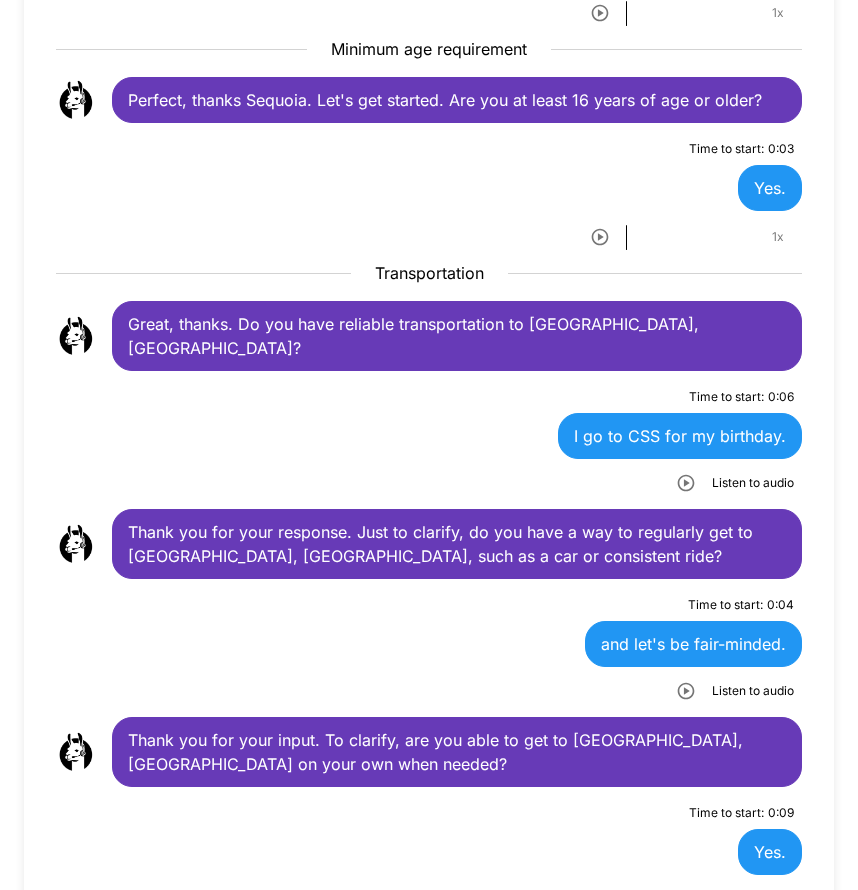 click 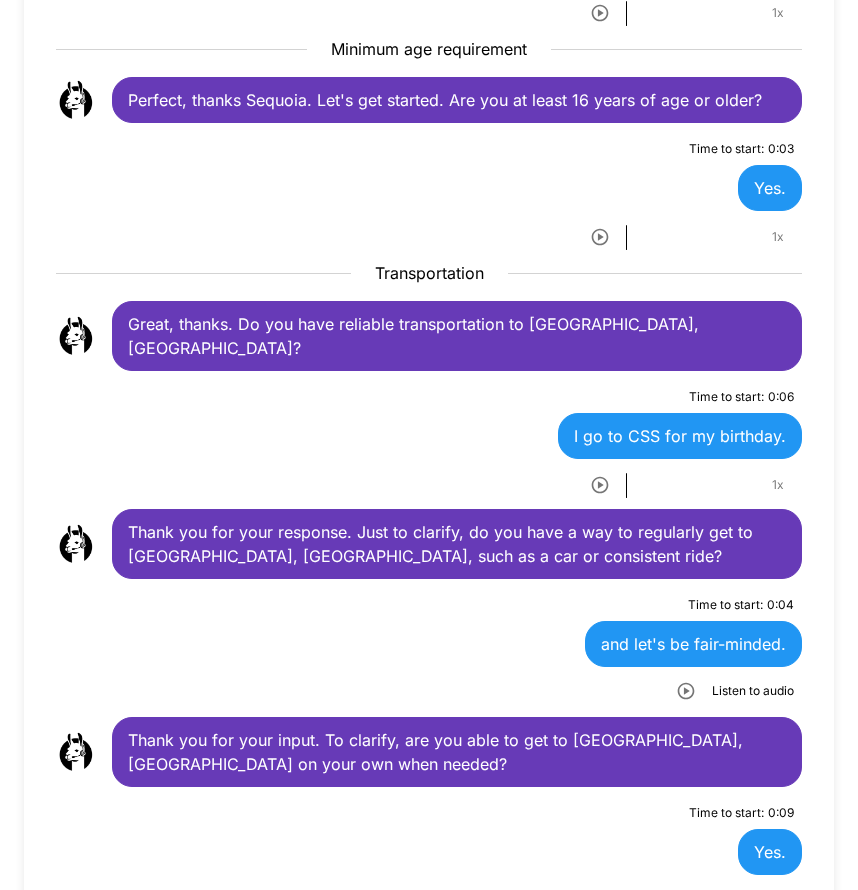 click 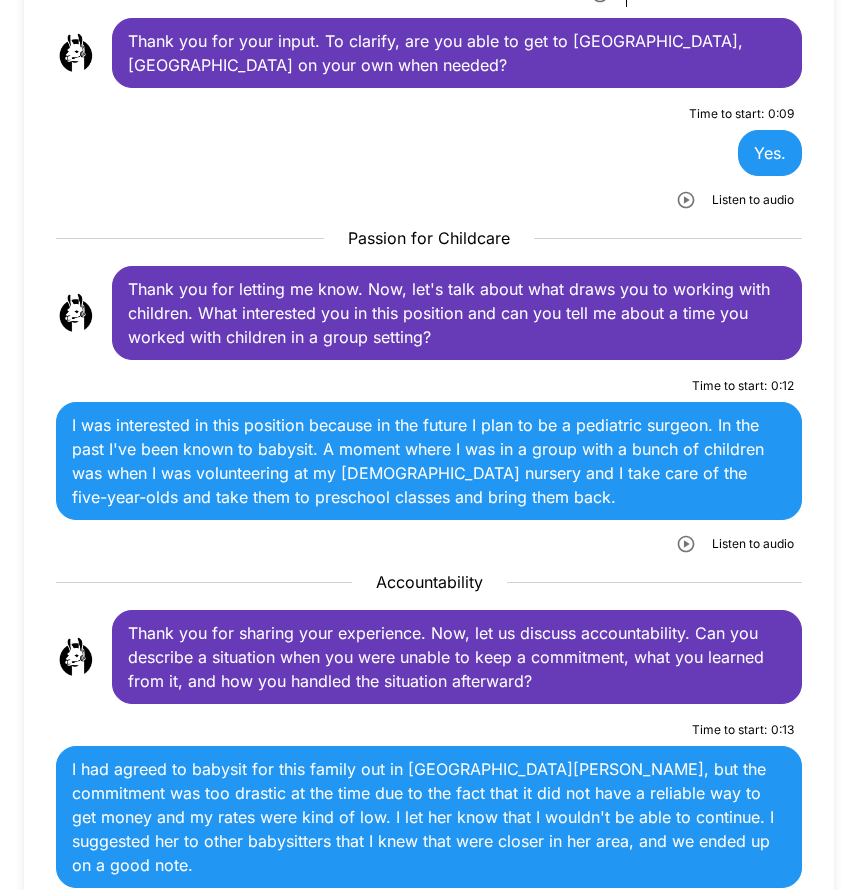 scroll, scrollTop: 1200, scrollLeft: 0, axis: vertical 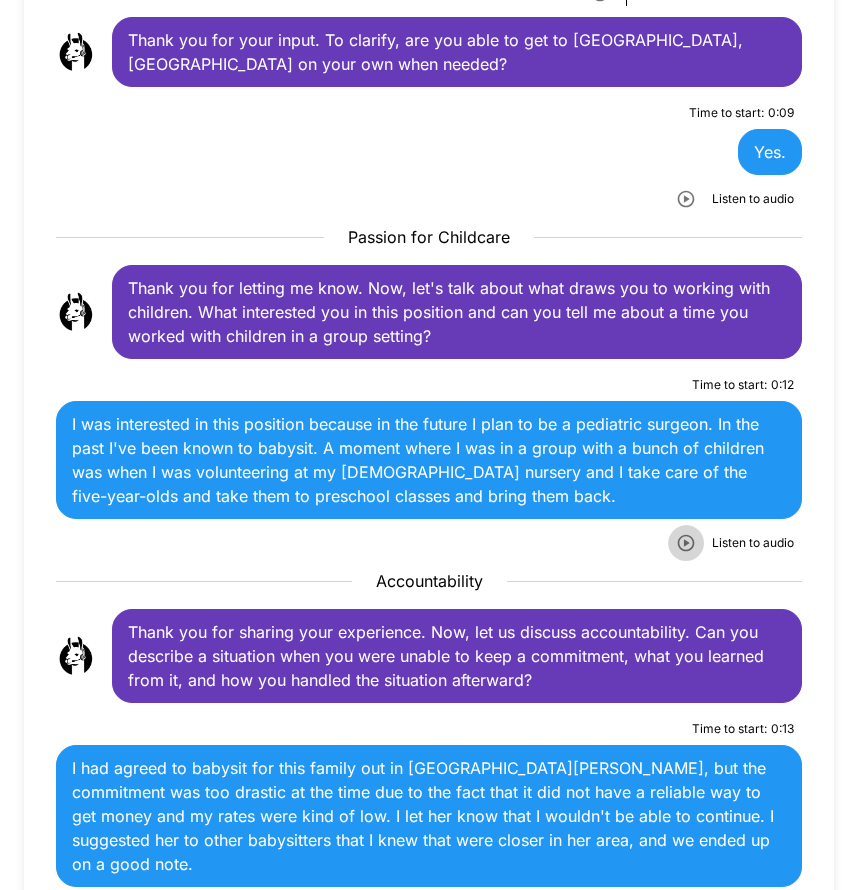 click 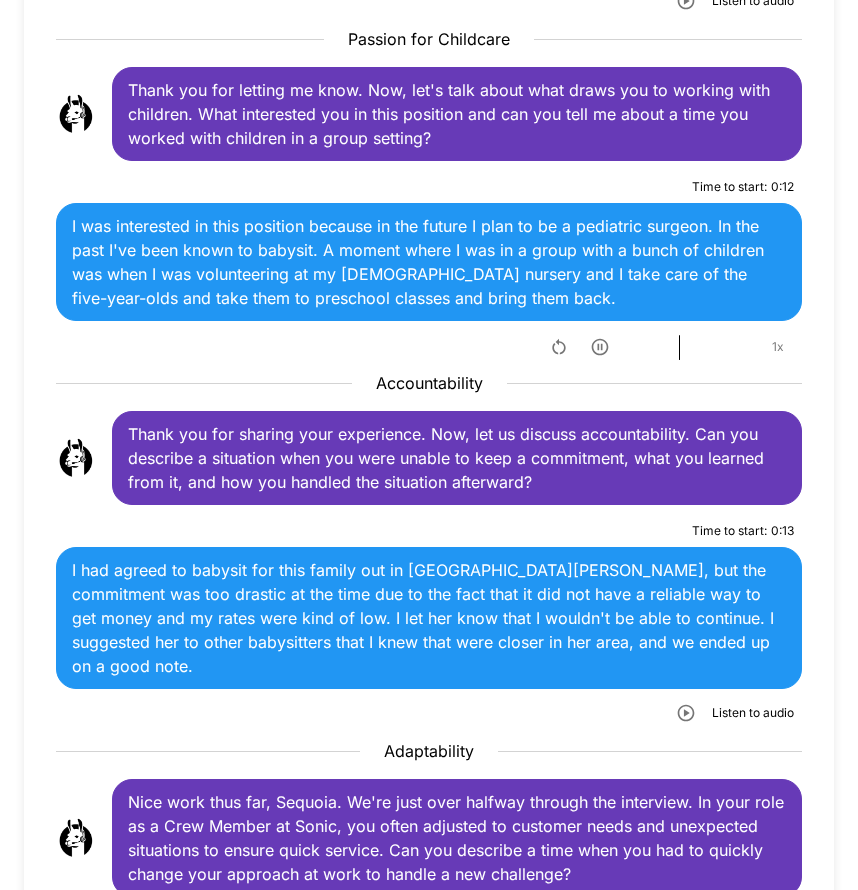 scroll, scrollTop: 1400, scrollLeft: 0, axis: vertical 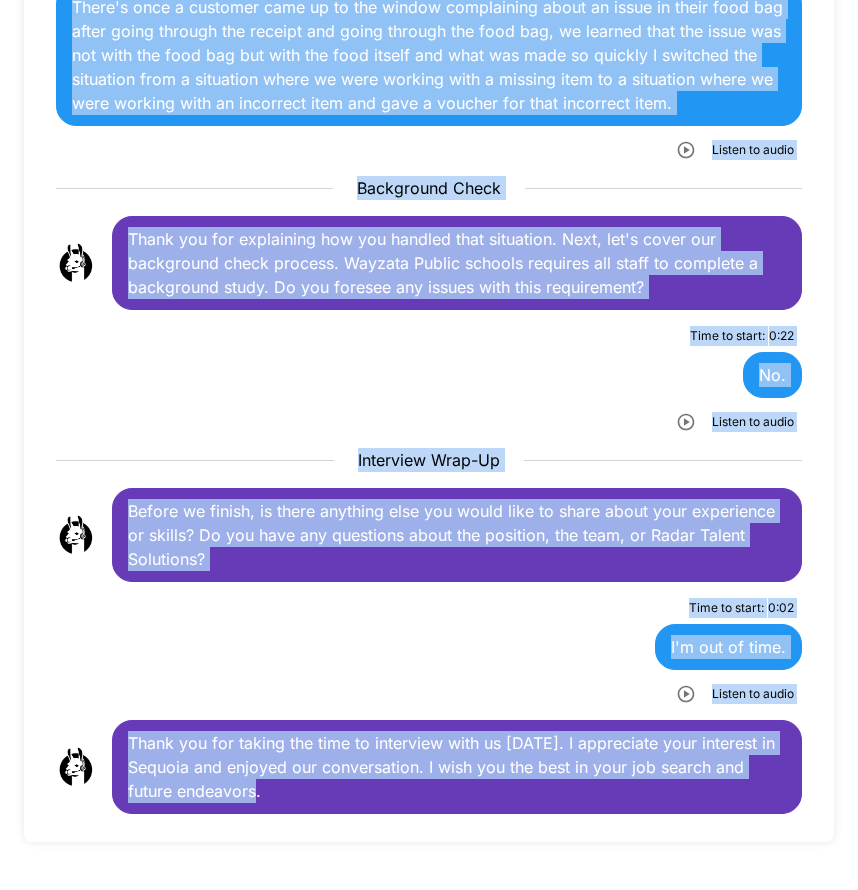 drag, startPoint x: 128, startPoint y: 356, endPoint x: 671, endPoint y: 877, distance: 752.5224 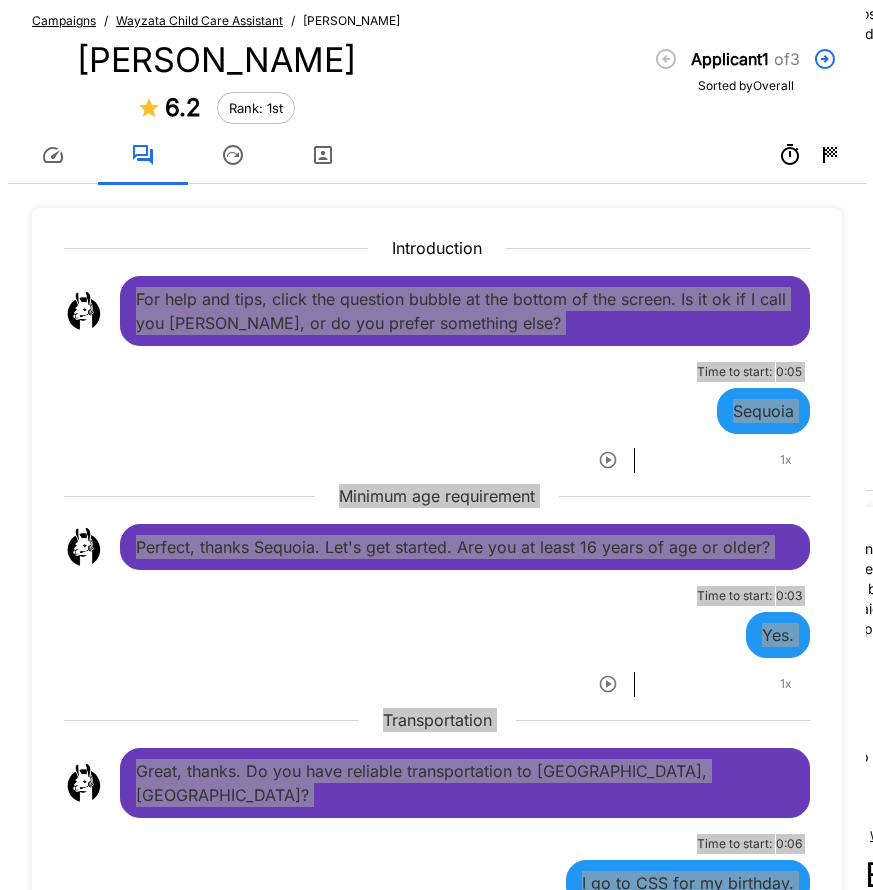 scroll, scrollTop: 0, scrollLeft: 0, axis: both 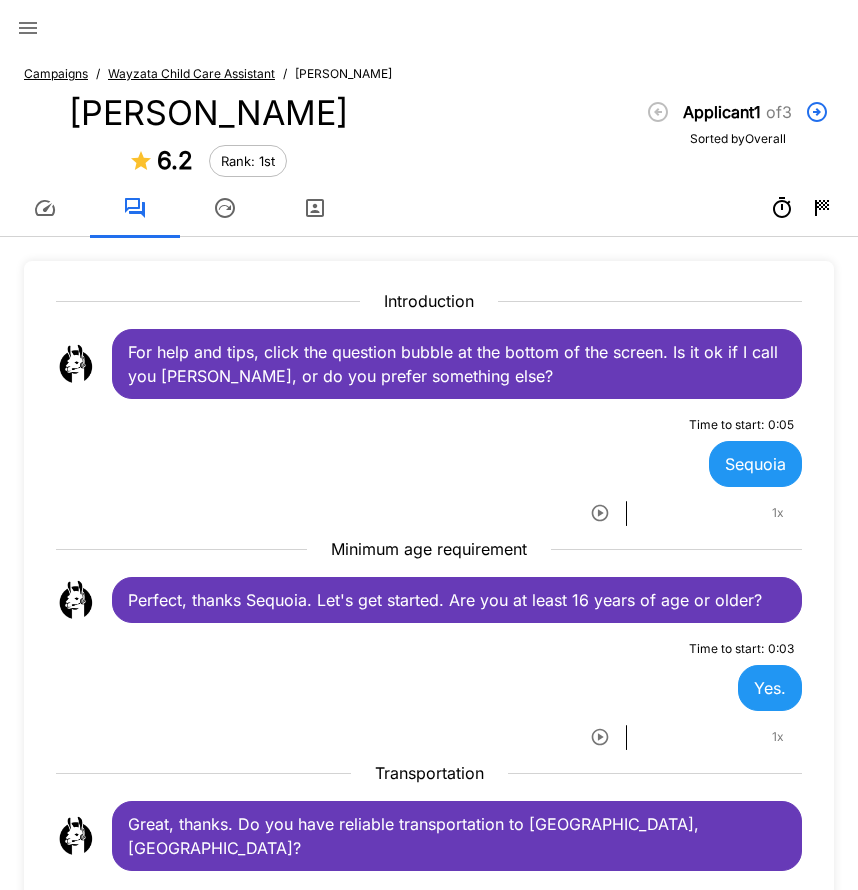 click on "Wayzata Child Care Assistant" at bounding box center (191, 73) 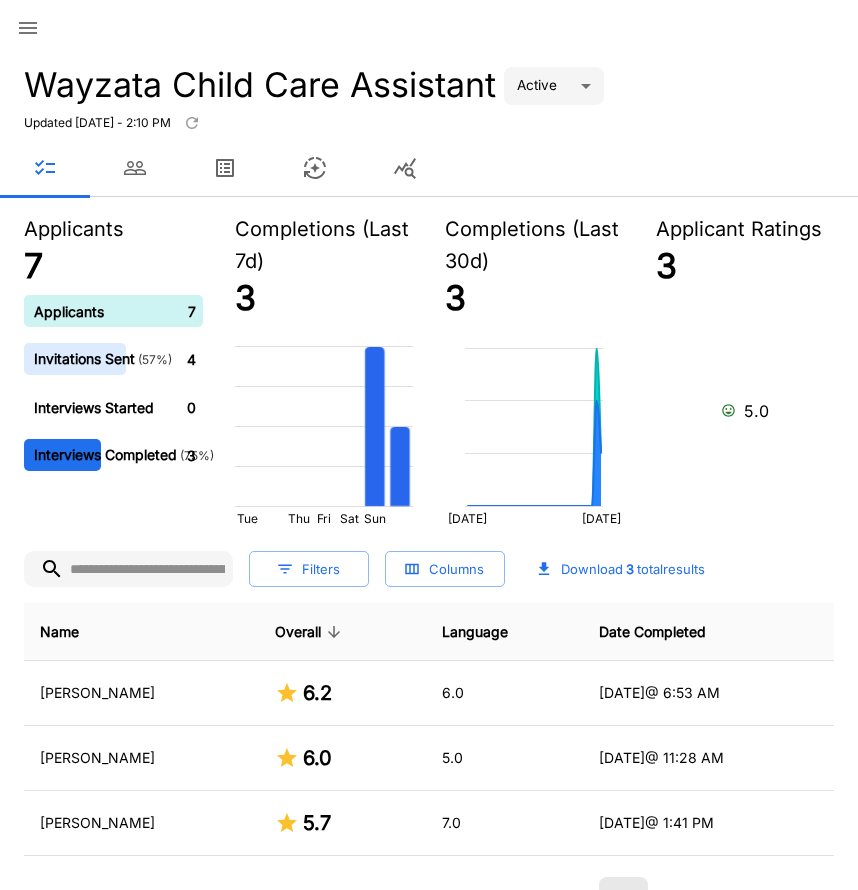 click 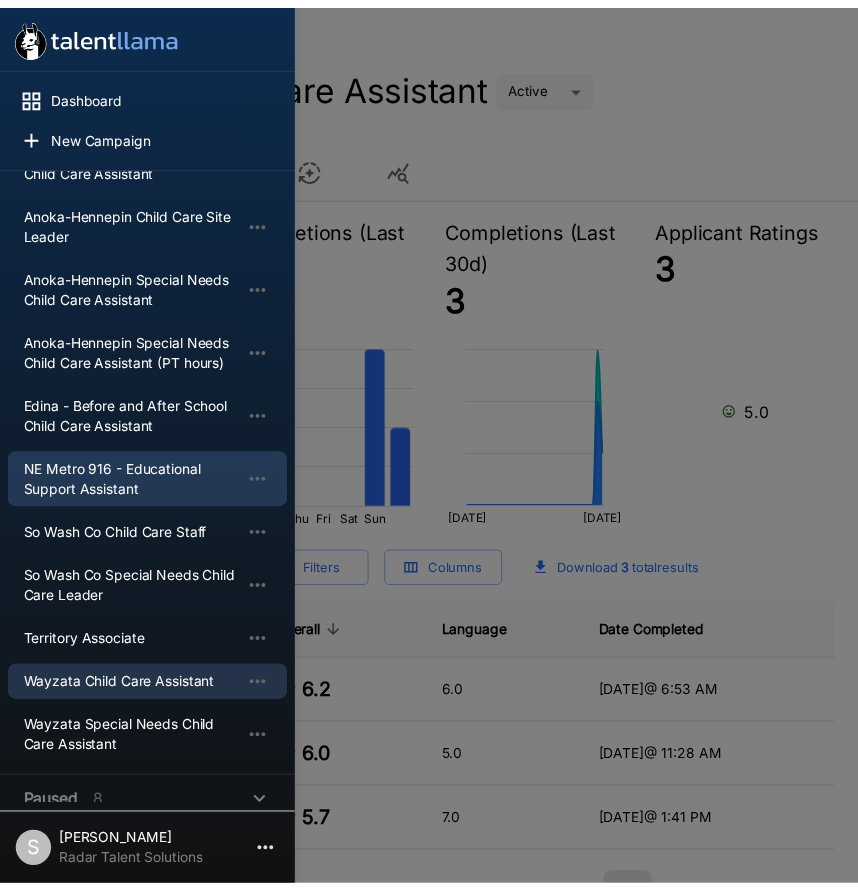 scroll, scrollTop: 400, scrollLeft: 0, axis: vertical 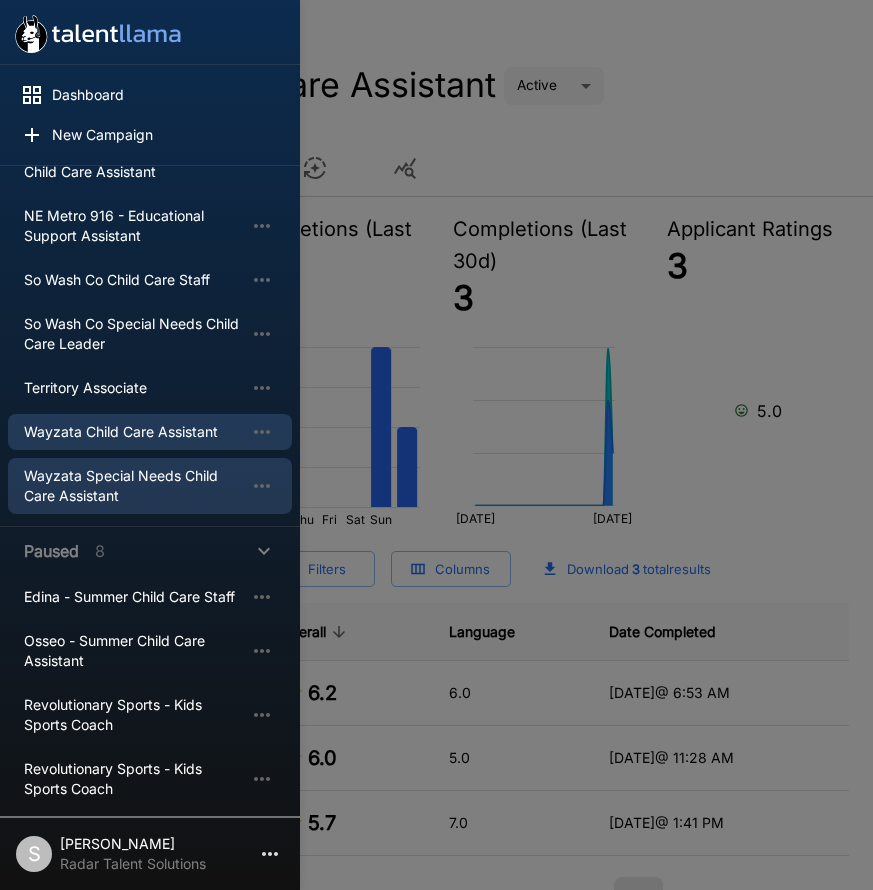 click on "Wayzata Special Needs Child Care Assistant" at bounding box center (134, 486) 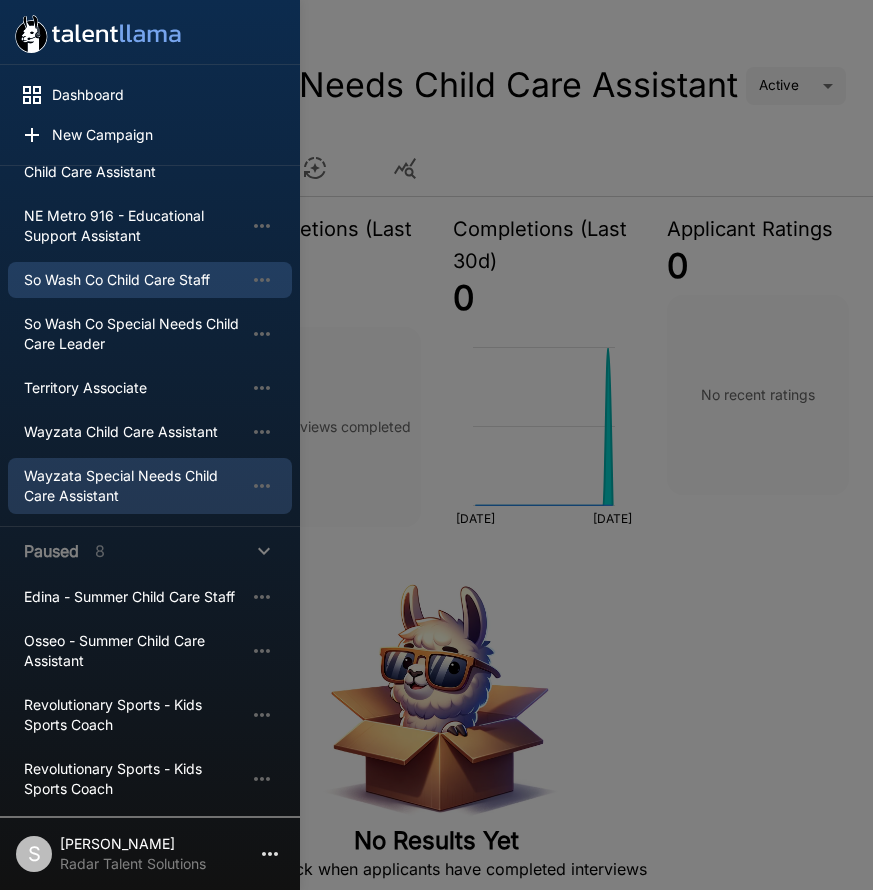 click on "So Wash Co Child Care Staff" at bounding box center (134, 280) 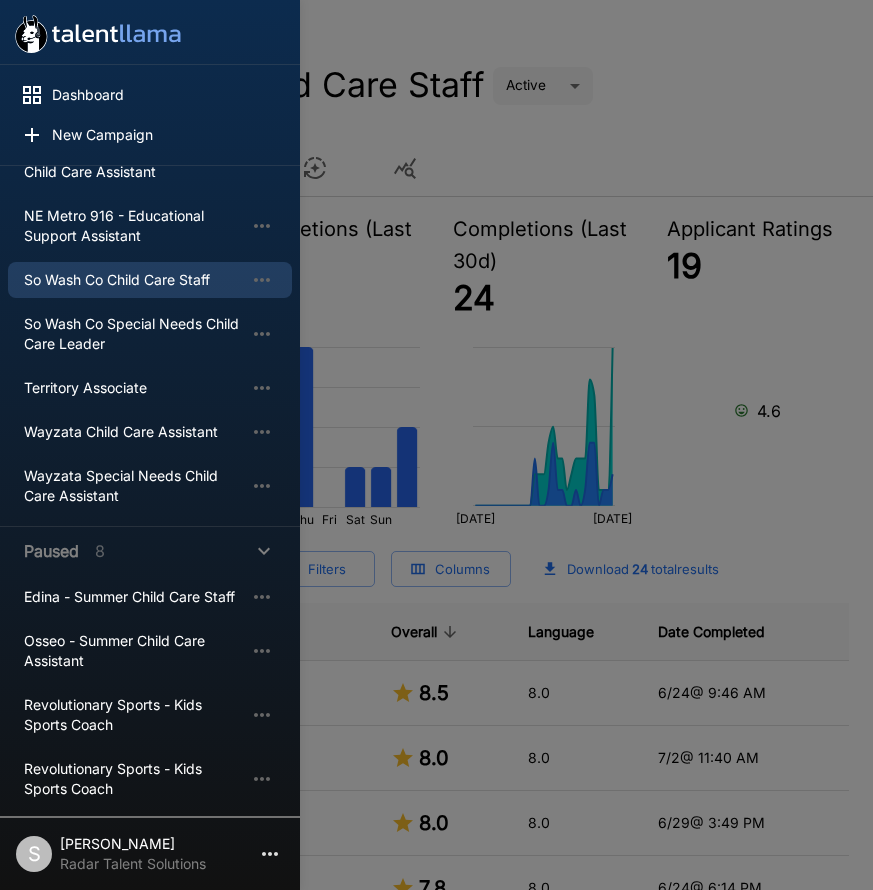 click at bounding box center [436, 445] 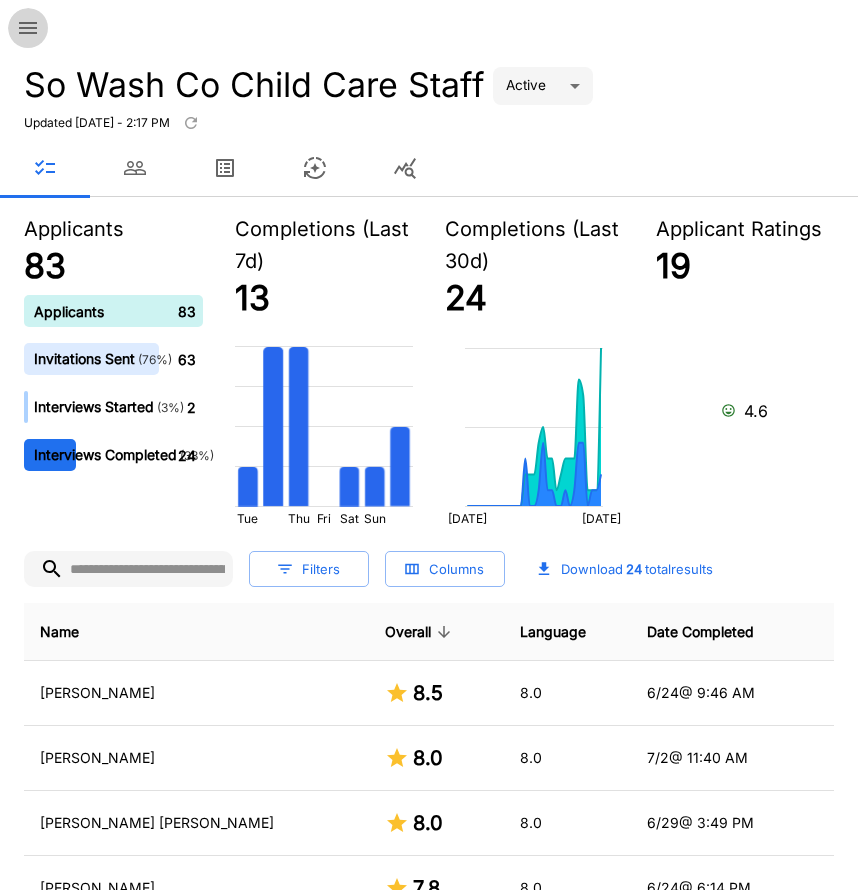 click 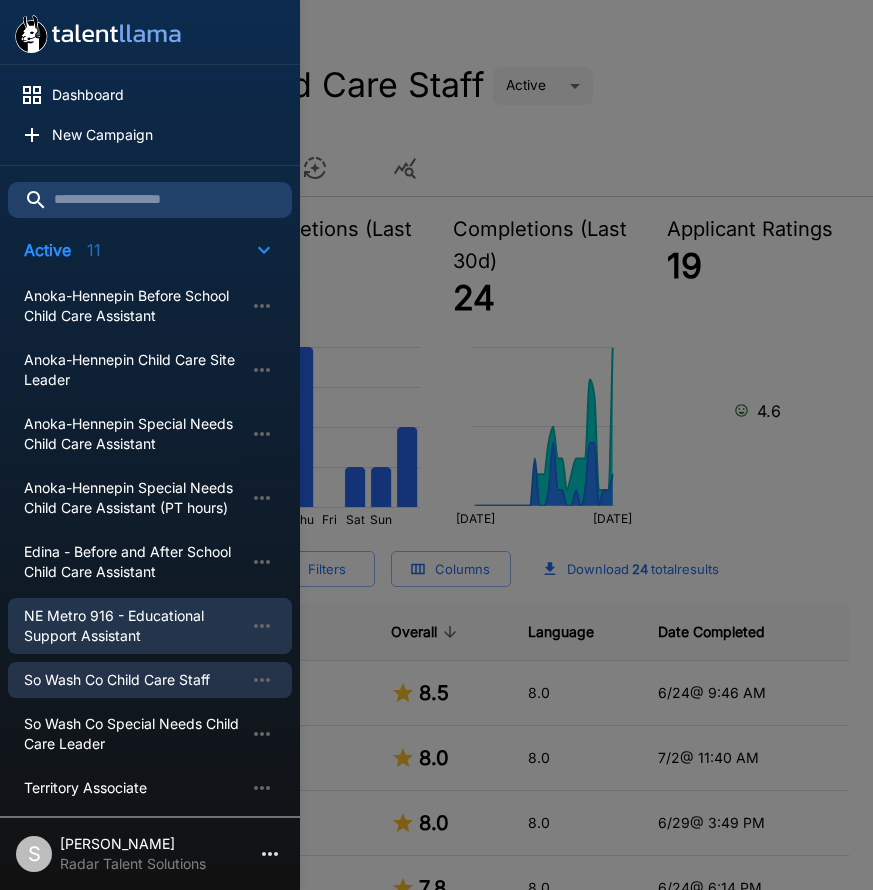 click on "NE Metro 916 - Educational Support Assistant" at bounding box center [134, 626] 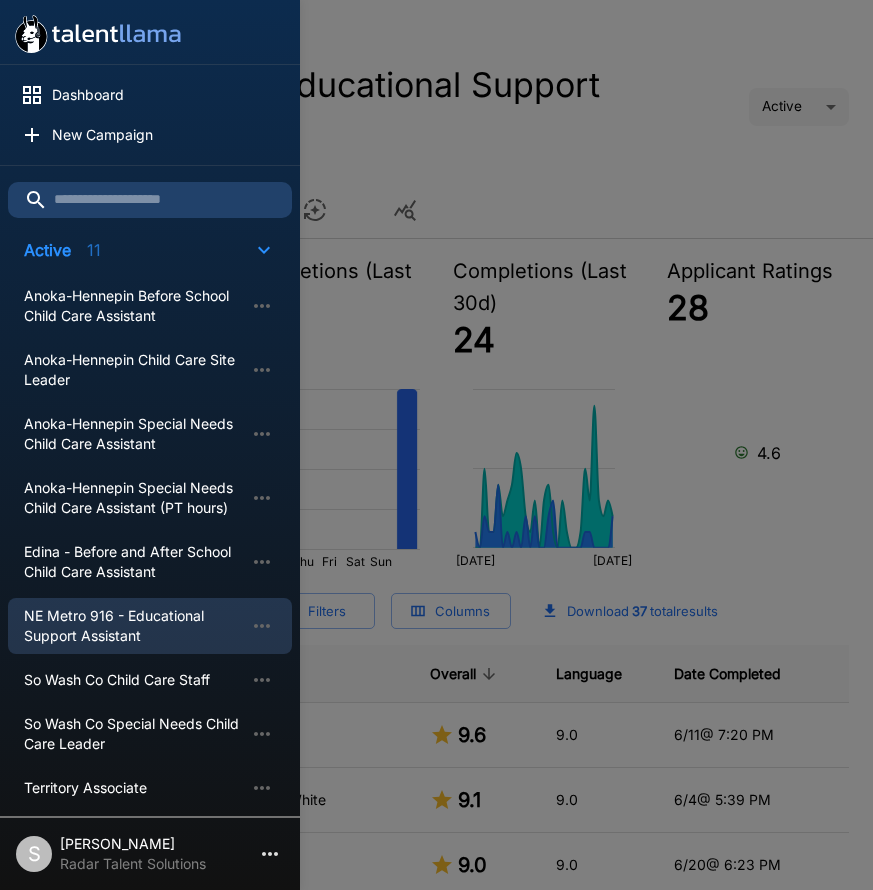 click at bounding box center (436, 445) 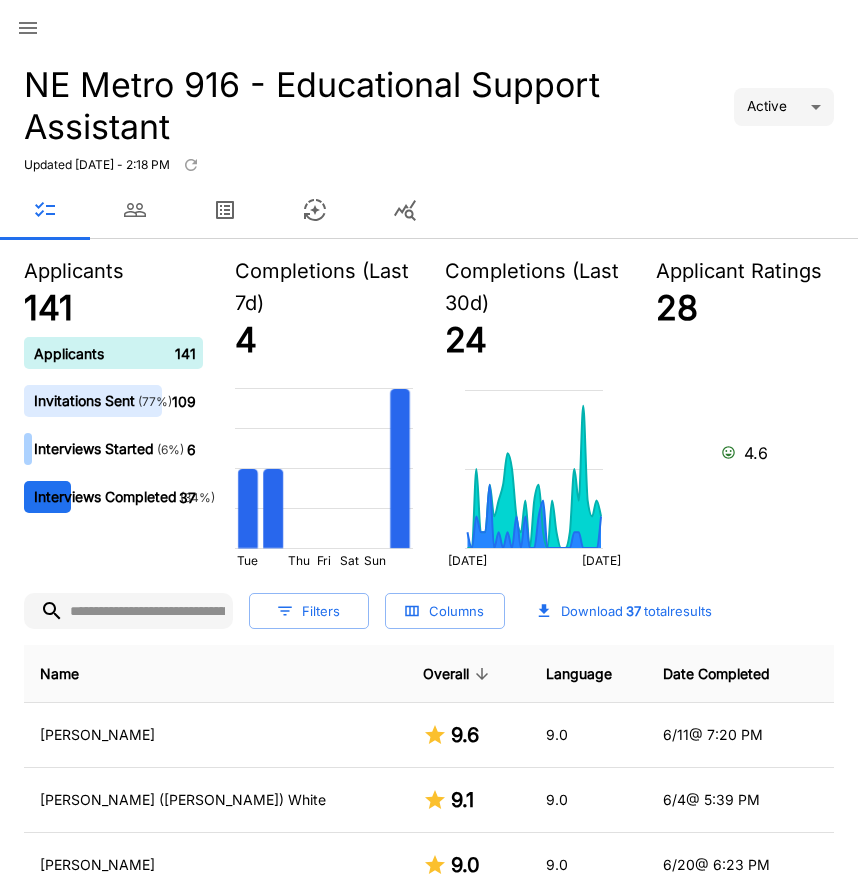 click on "Download   37   total  results" at bounding box center (624, 611) 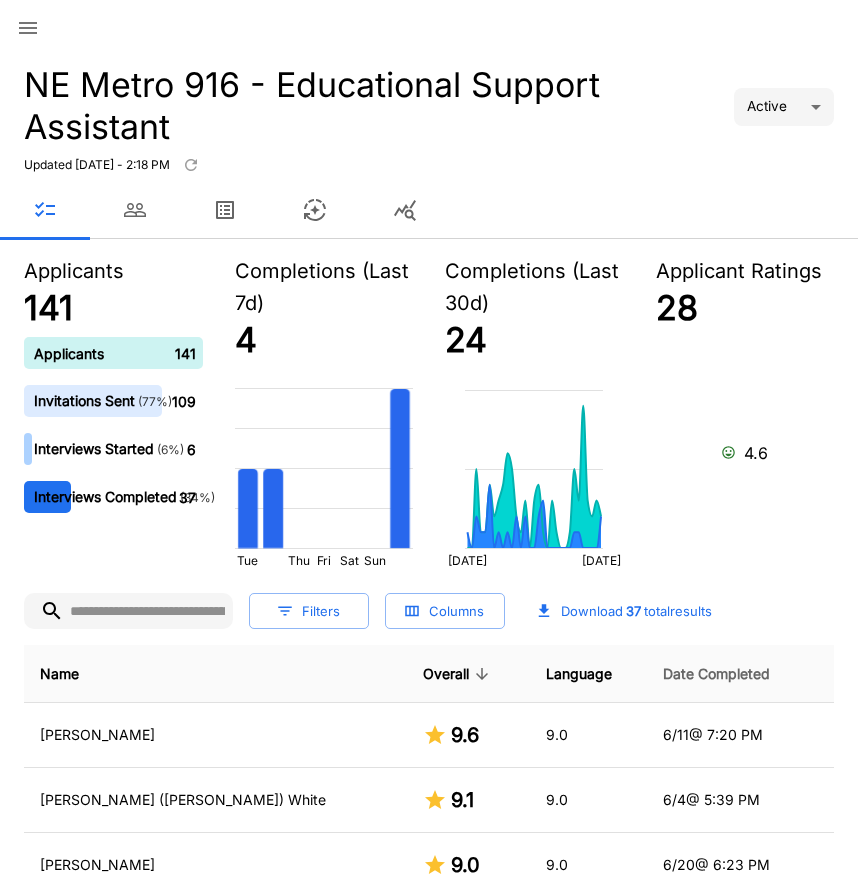 click on "Date Completed" at bounding box center (716, 674) 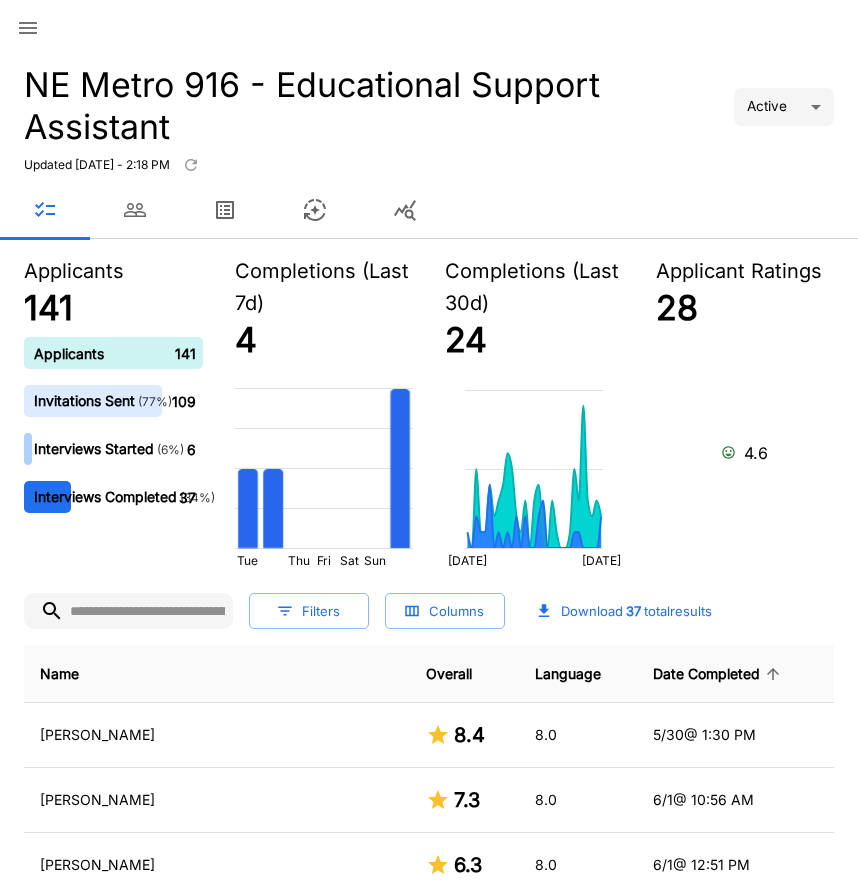 click on "Date Completed" at bounding box center (719, 674) 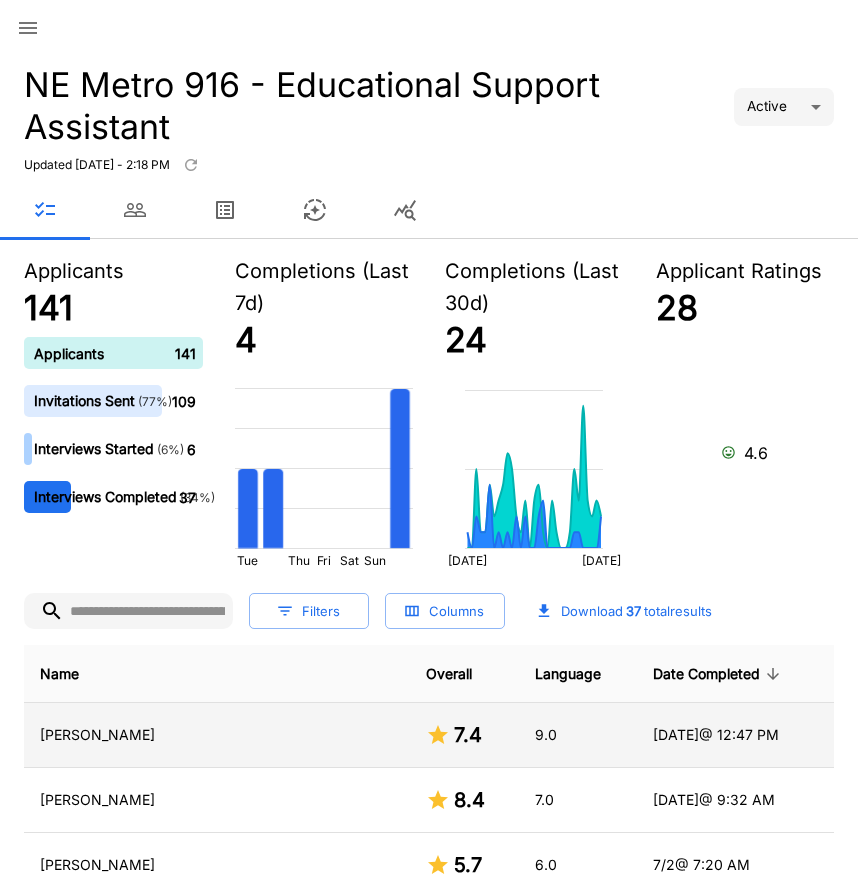 click on "[DATE]  @   12:47 PM" at bounding box center (735, 735) 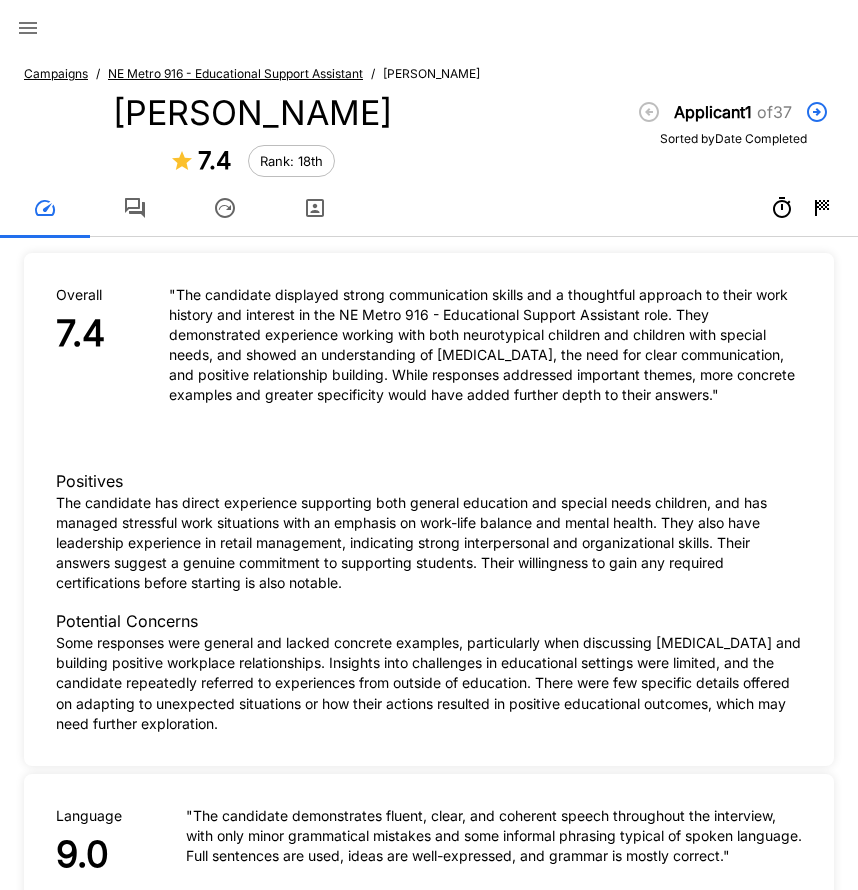 click 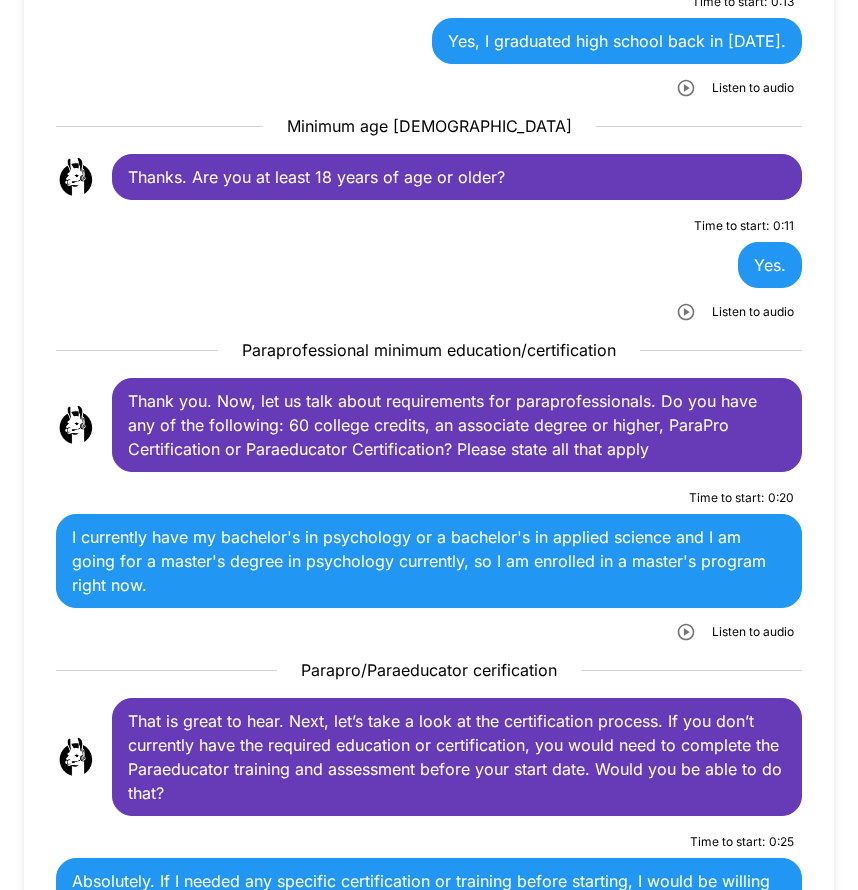 scroll, scrollTop: 700, scrollLeft: 0, axis: vertical 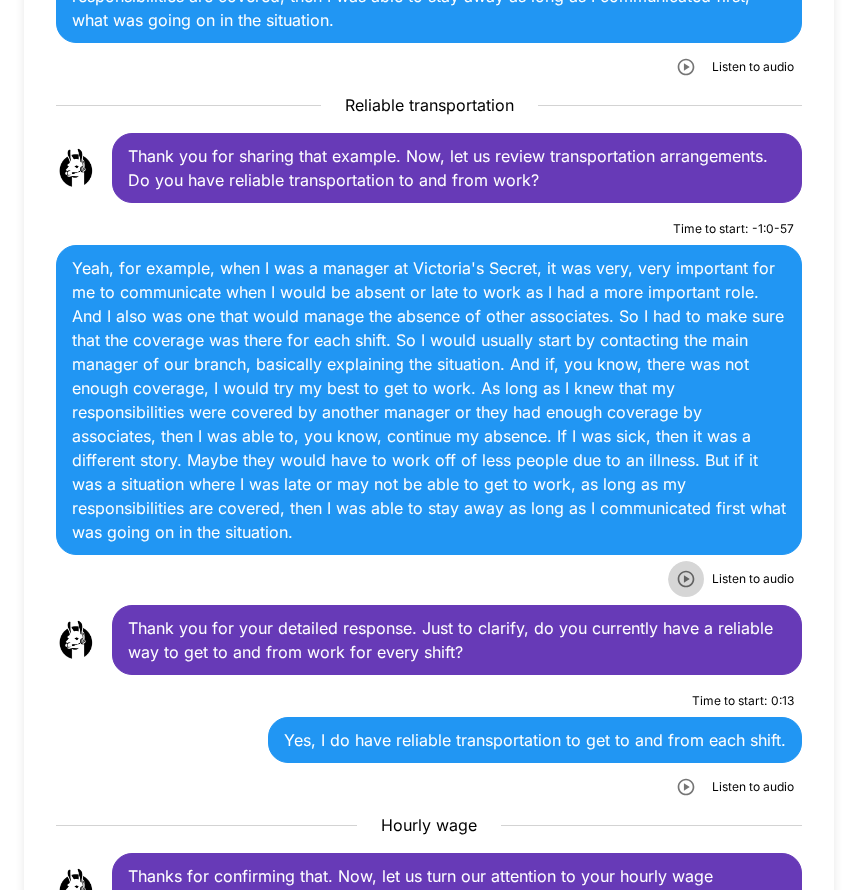 click 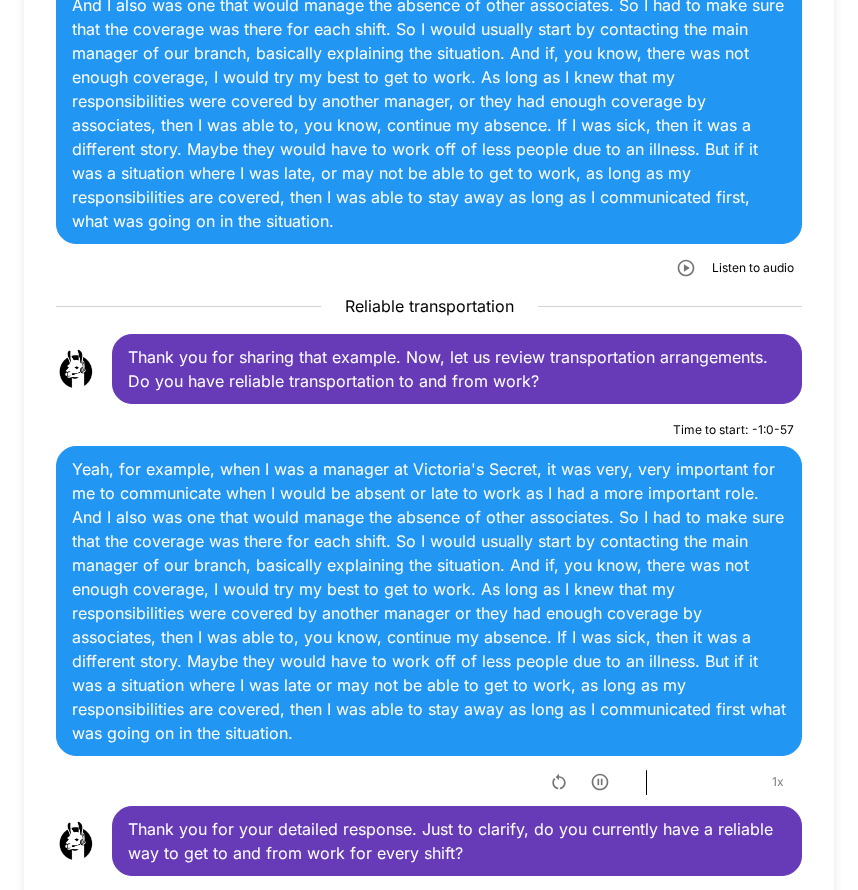 scroll, scrollTop: 4300, scrollLeft: 0, axis: vertical 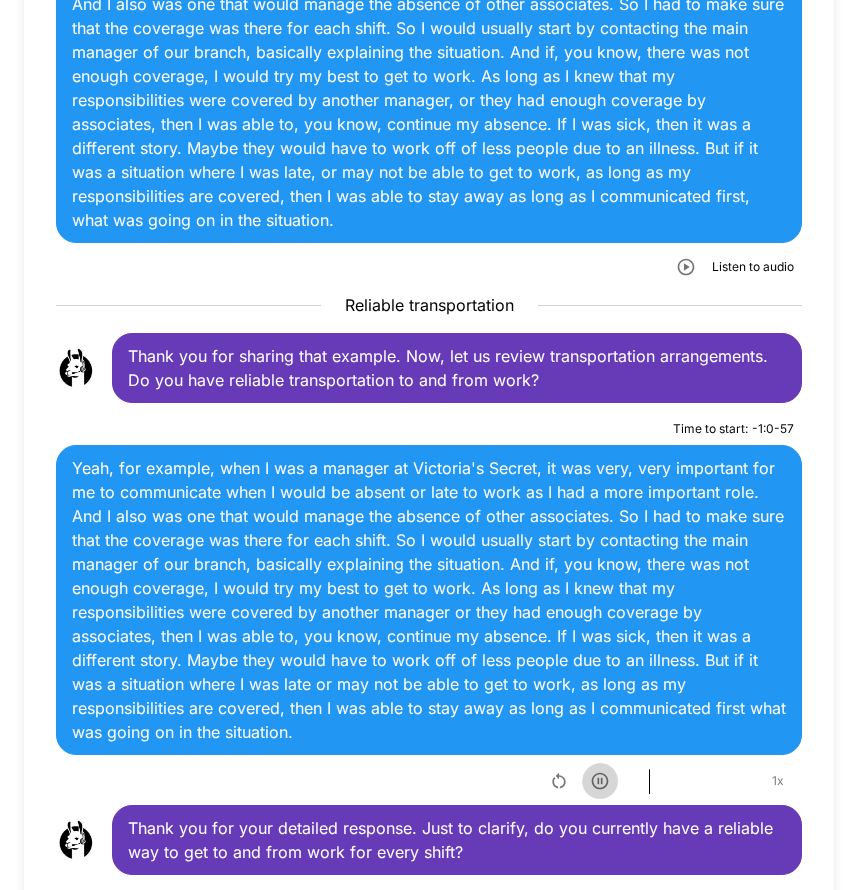 click 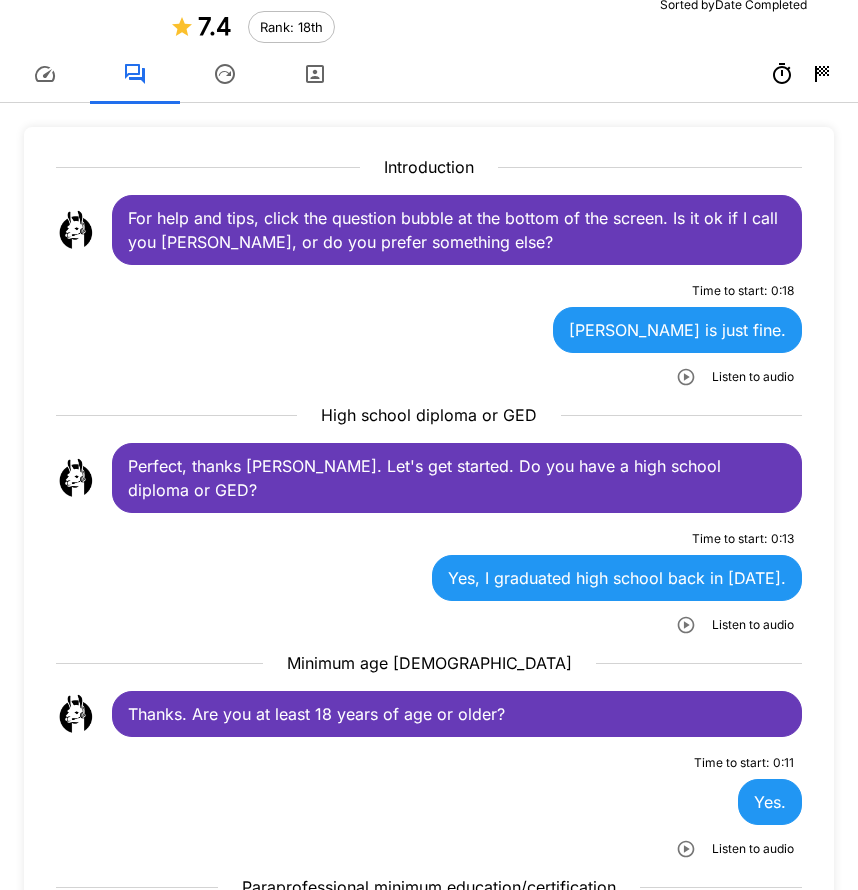 scroll, scrollTop: 0, scrollLeft: 0, axis: both 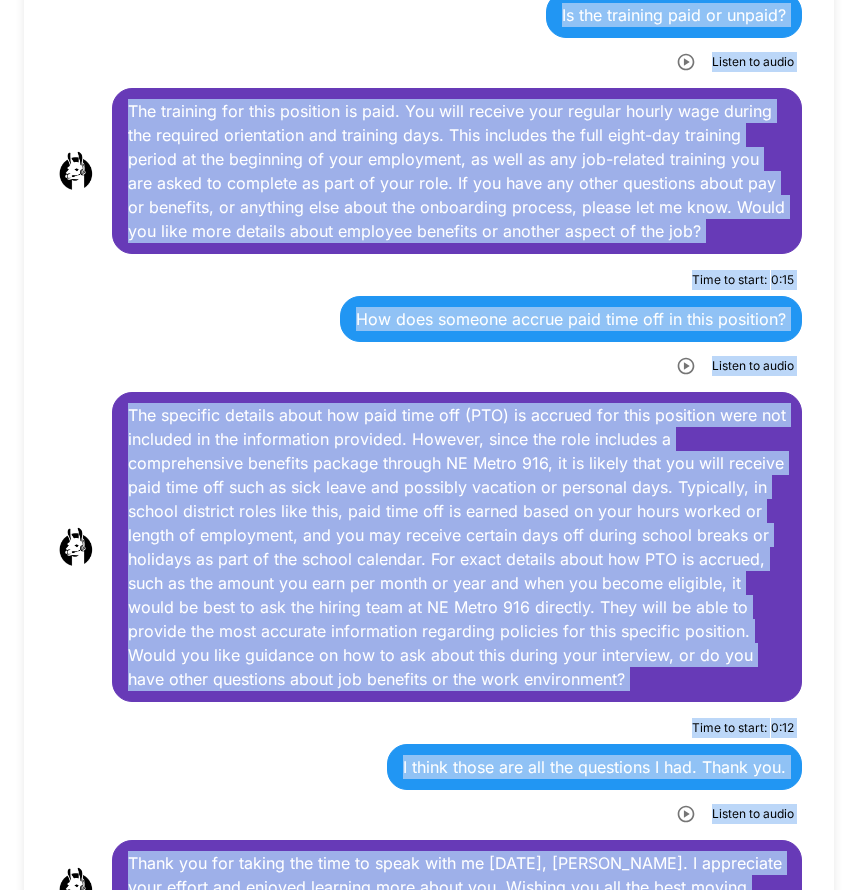 drag, startPoint x: 129, startPoint y: 354, endPoint x: 807, endPoint y: 783, distance: 802.32477 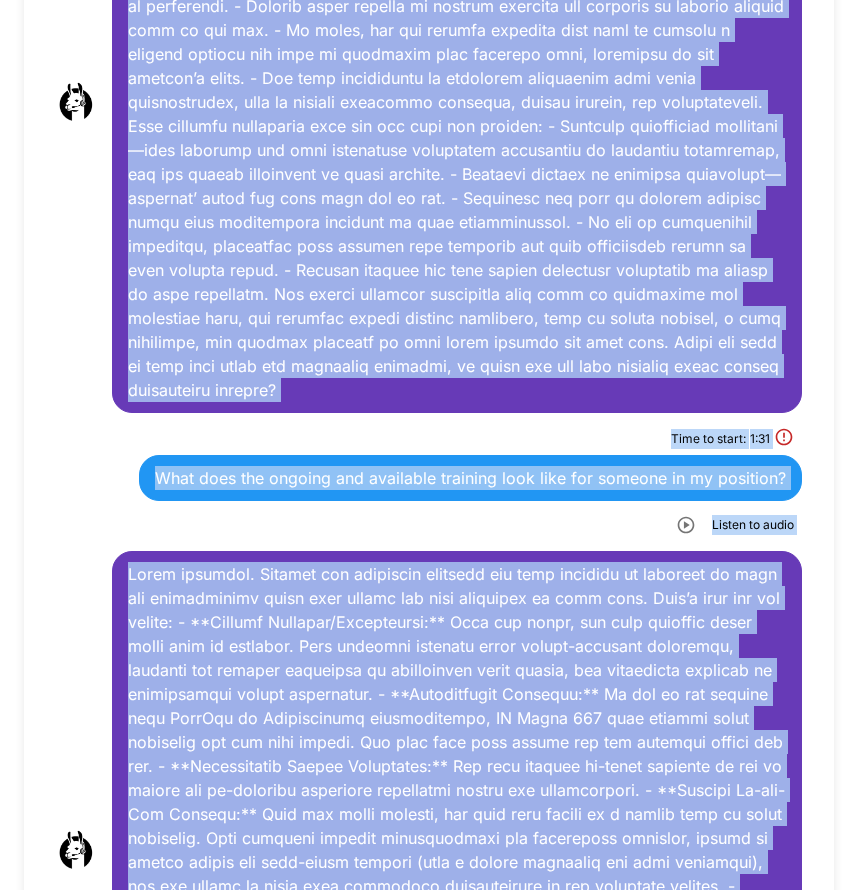 scroll, scrollTop: 6457, scrollLeft: 0, axis: vertical 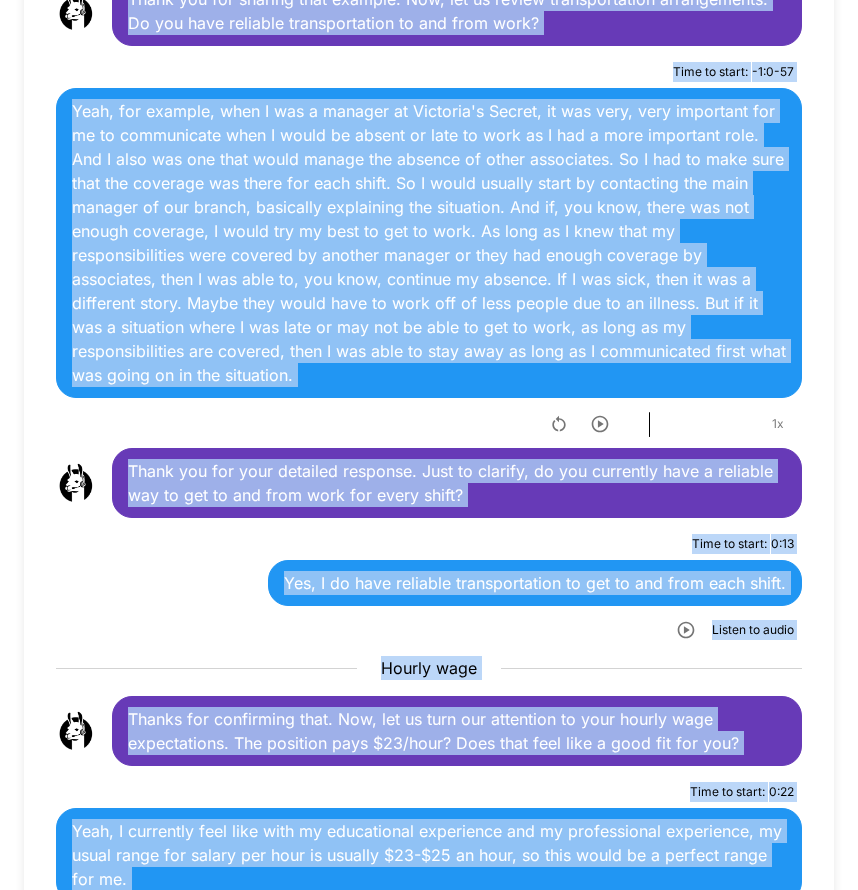click on "Time to start : 0 : 13 Yes, I do have reliable transportation to get to and from each shift. Listen to audio" at bounding box center (429, 587) 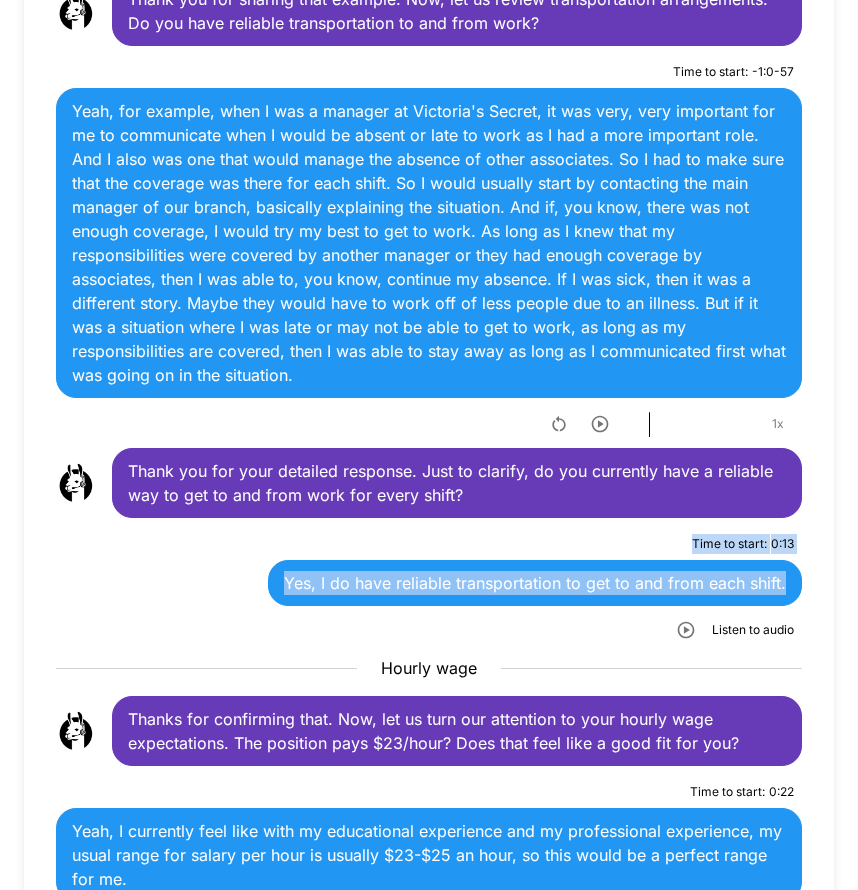 drag, startPoint x: 672, startPoint y: 416, endPoint x: 802, endPoint y: 477, distance: 143.60014 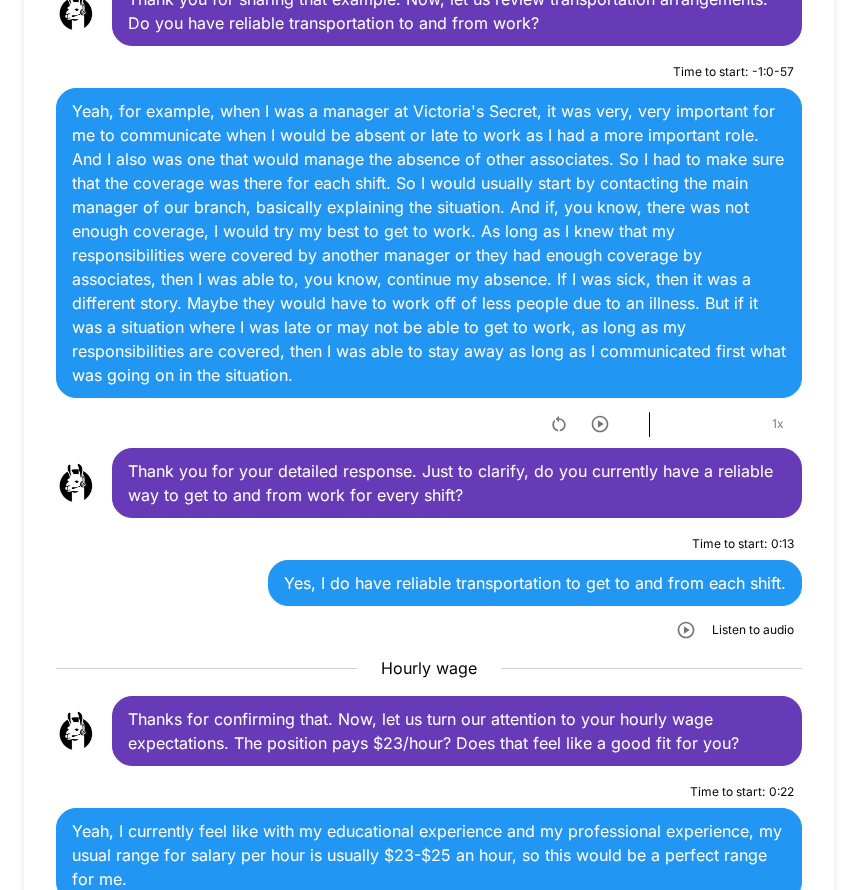 click on "Hourly wage" at bounding box center (429, 672) 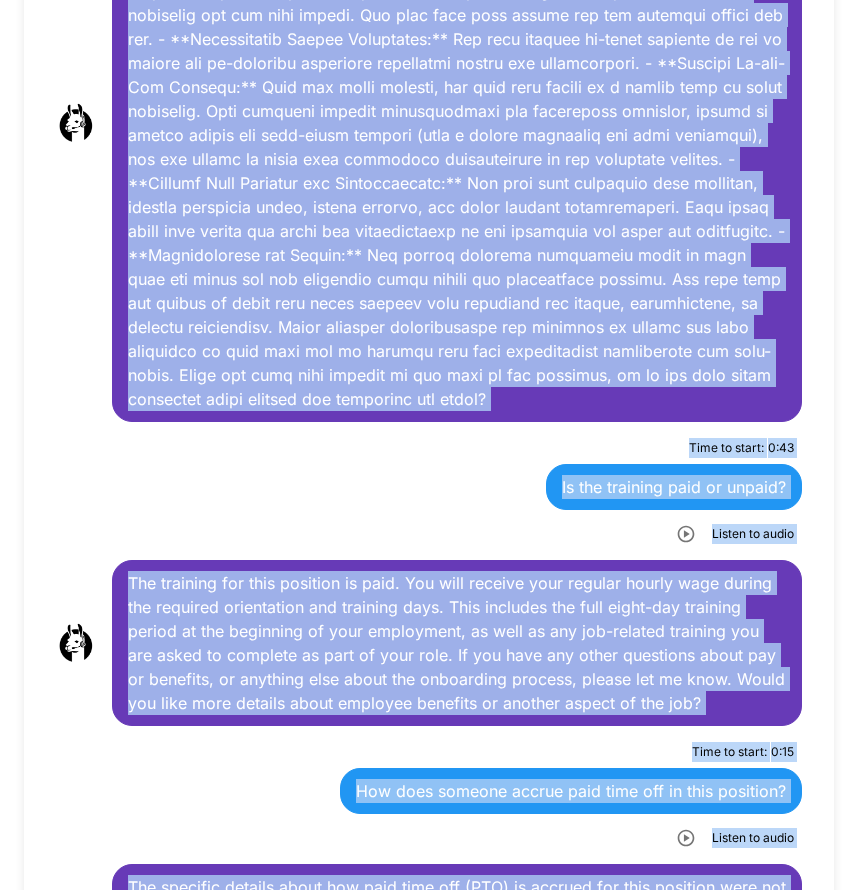 scroll, scrollTop: 7657, scrollLeft: 0, axis: vertical 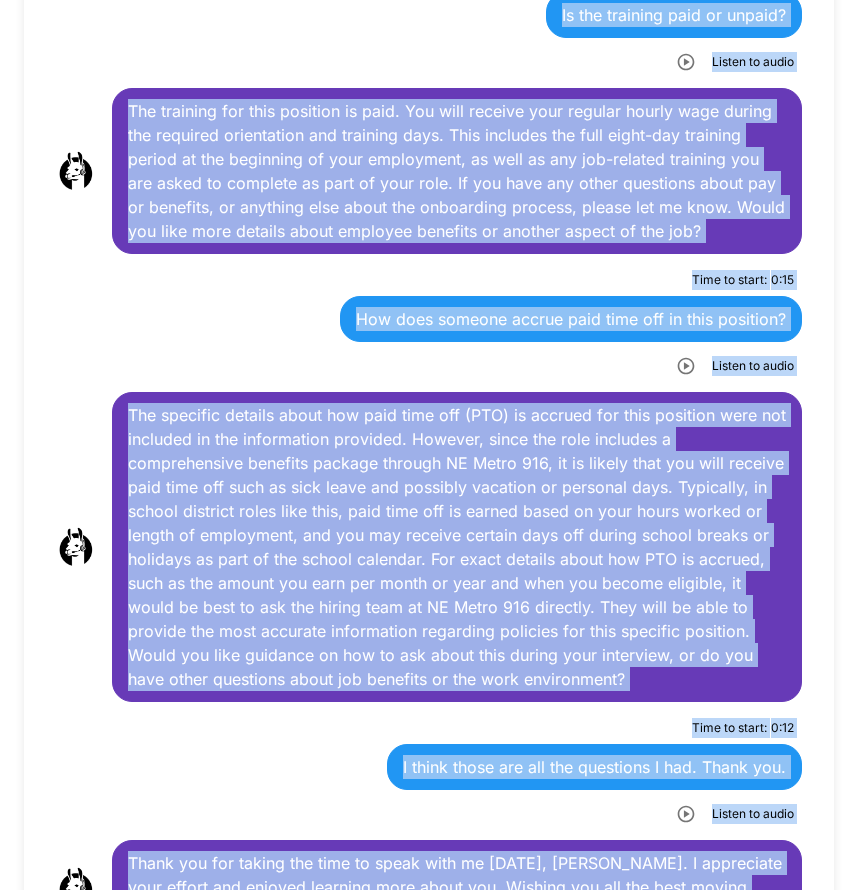drag, startPoint x: 126, startPoint y: 594, endPoint x: 797, endPoint y: 745, distance: 687.7805 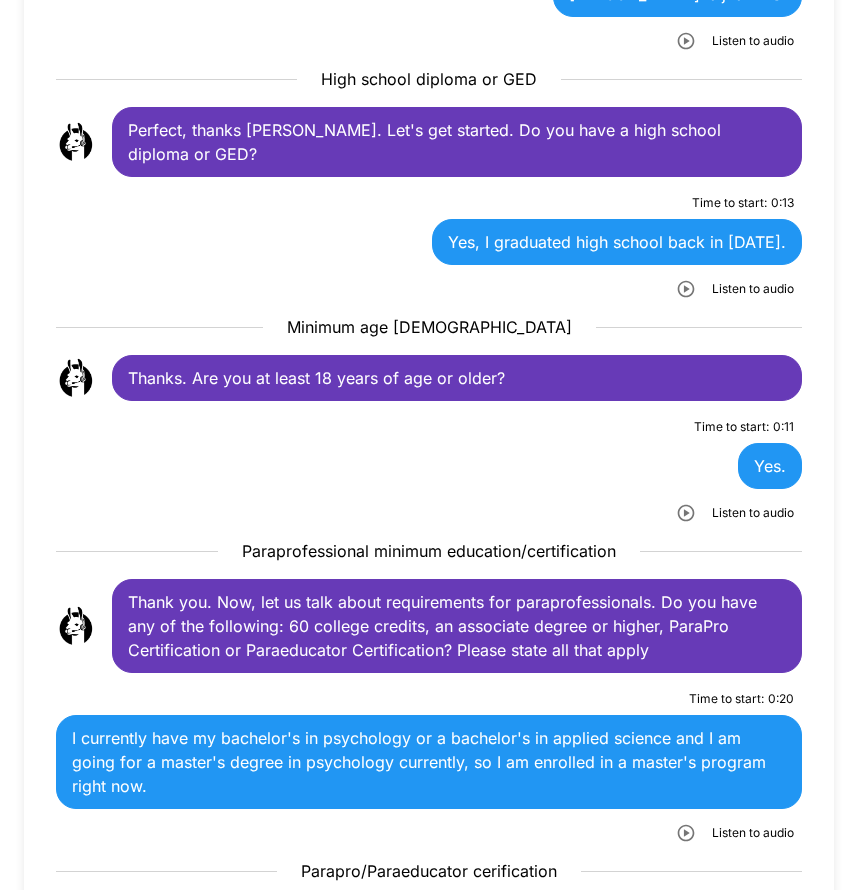 scroll, scrollTop: 0, scrollLeft: 0, axis: both 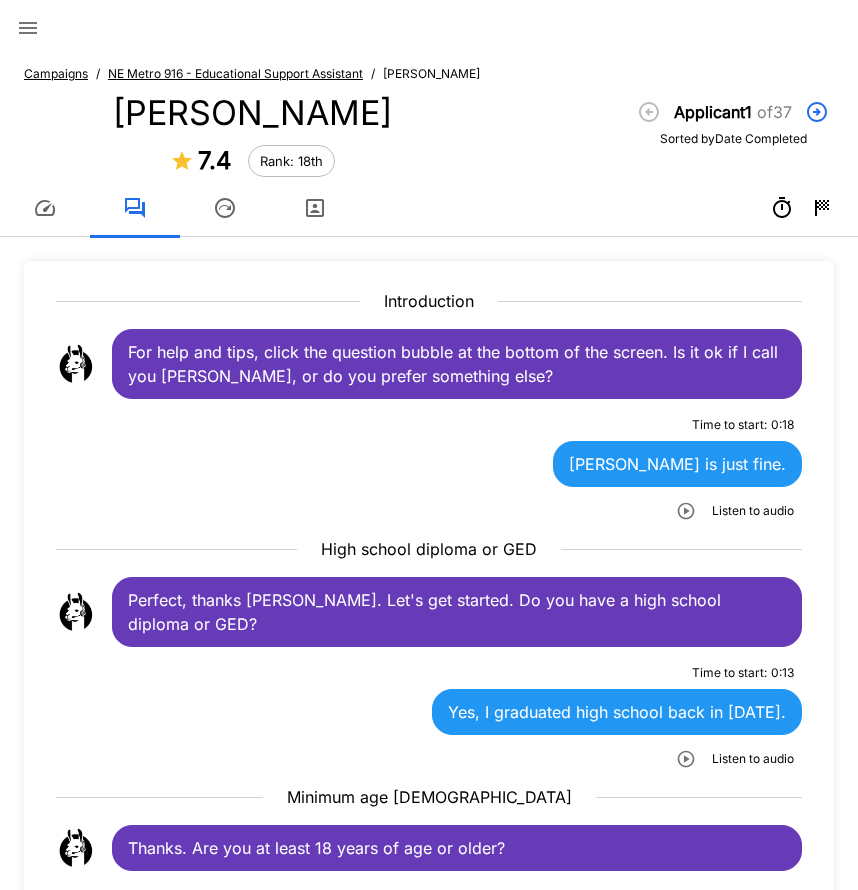 click on "NE Metro 916 - Educational Support Assistant" at bounding box center [235, 73] 